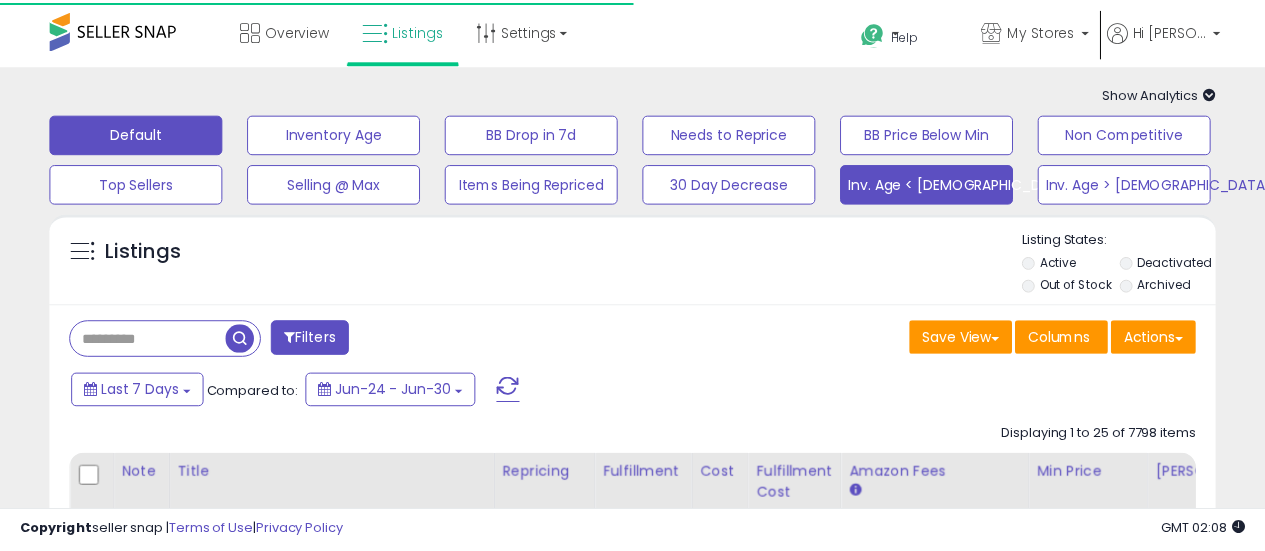 scroll, scrollTop: 0, scrollLeft: 0, axis: both 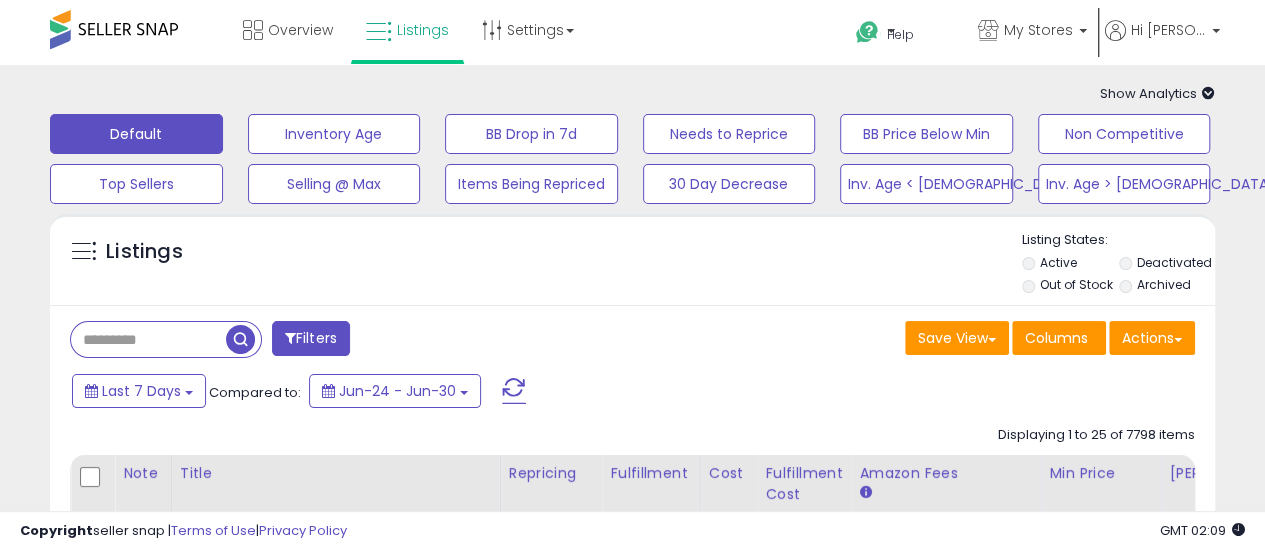 click at bounding box center [148, 339] 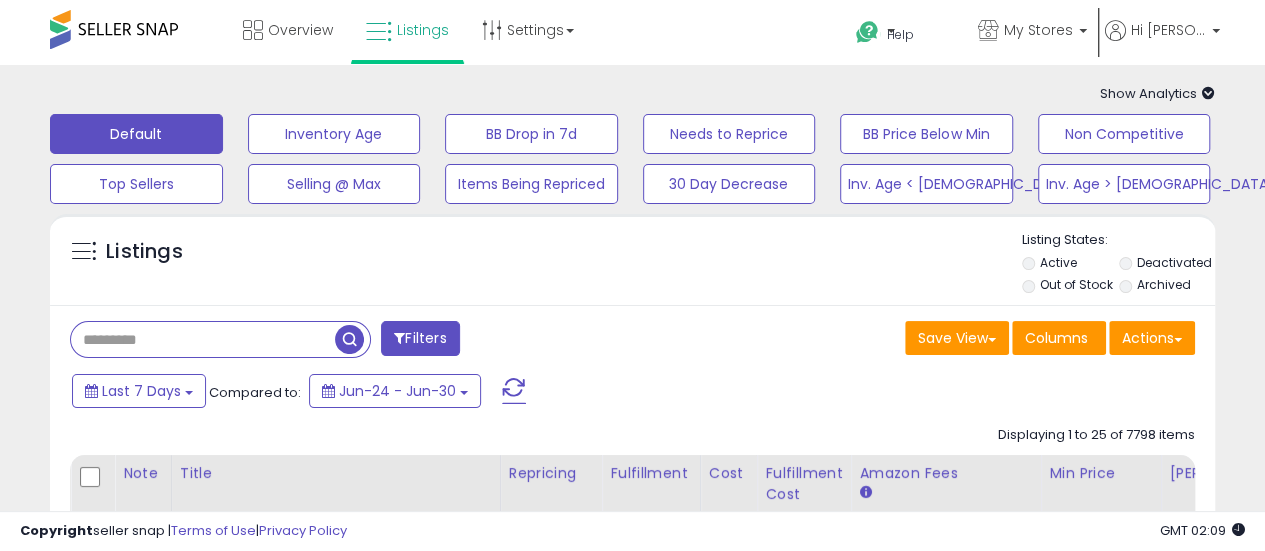 paste on "**********" 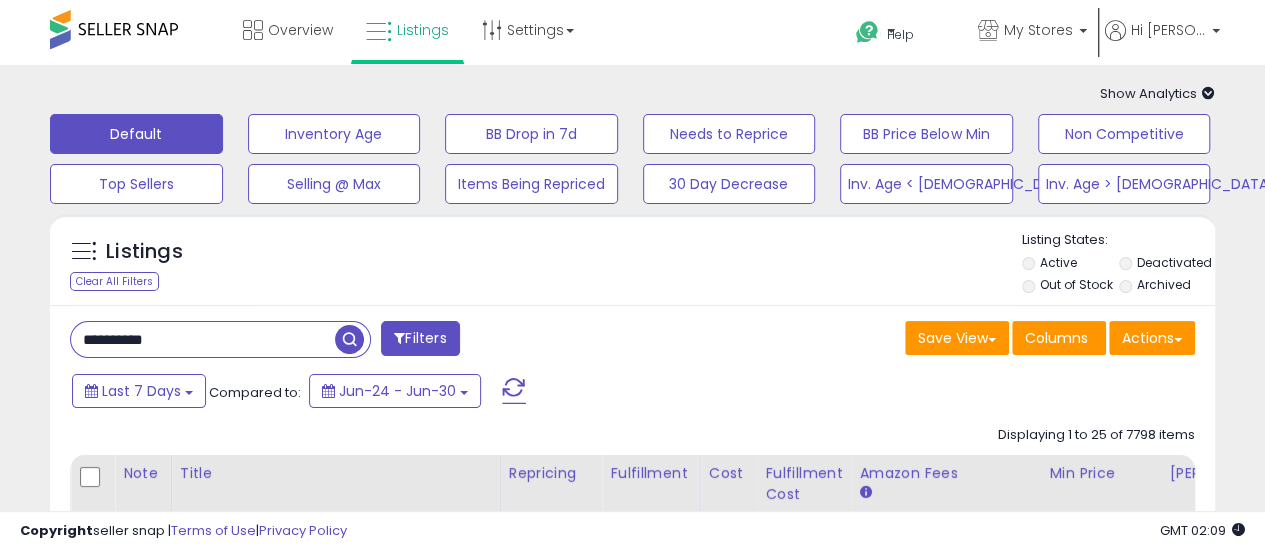 click at bounding box center (349, 339) 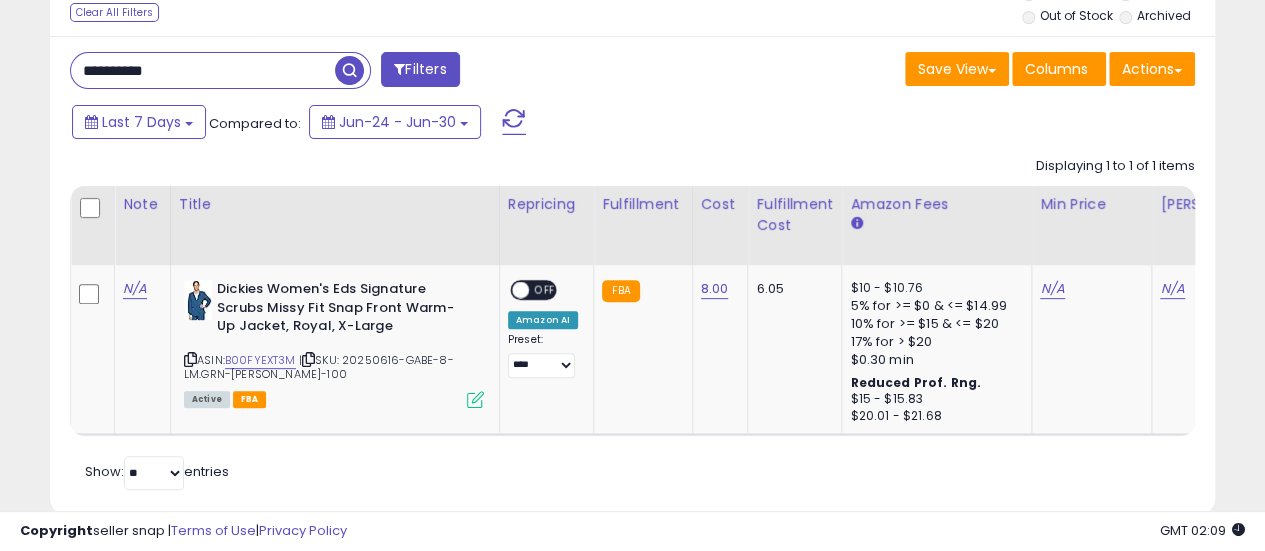 scroll, scrollTop: 300, scrollLeft: 0, axis: vertical 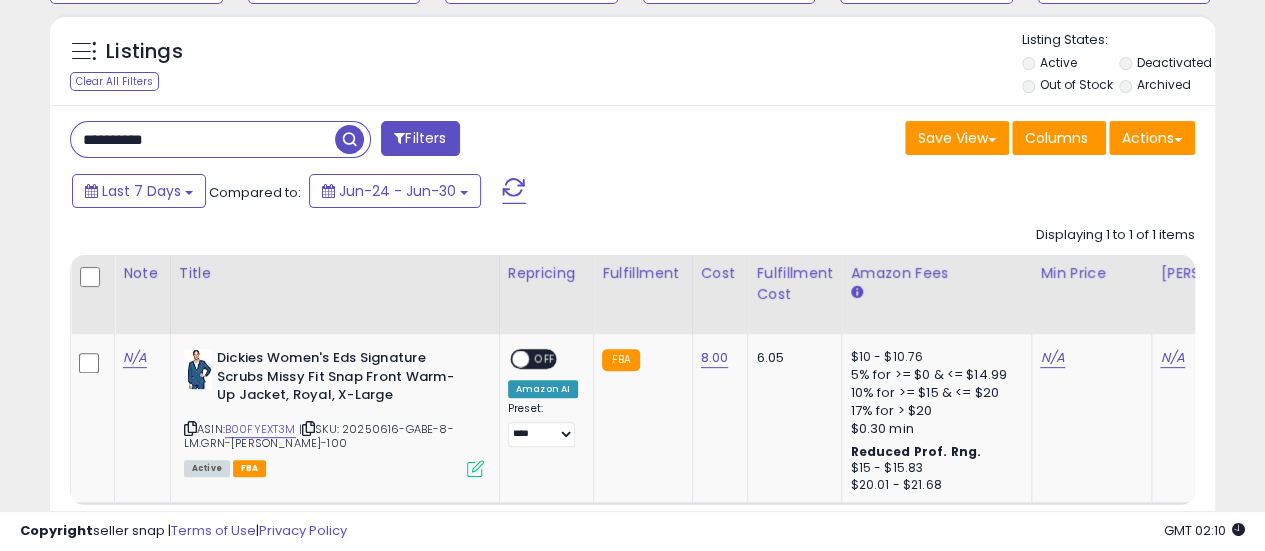click on "**********" at bounding box center (203, 139) 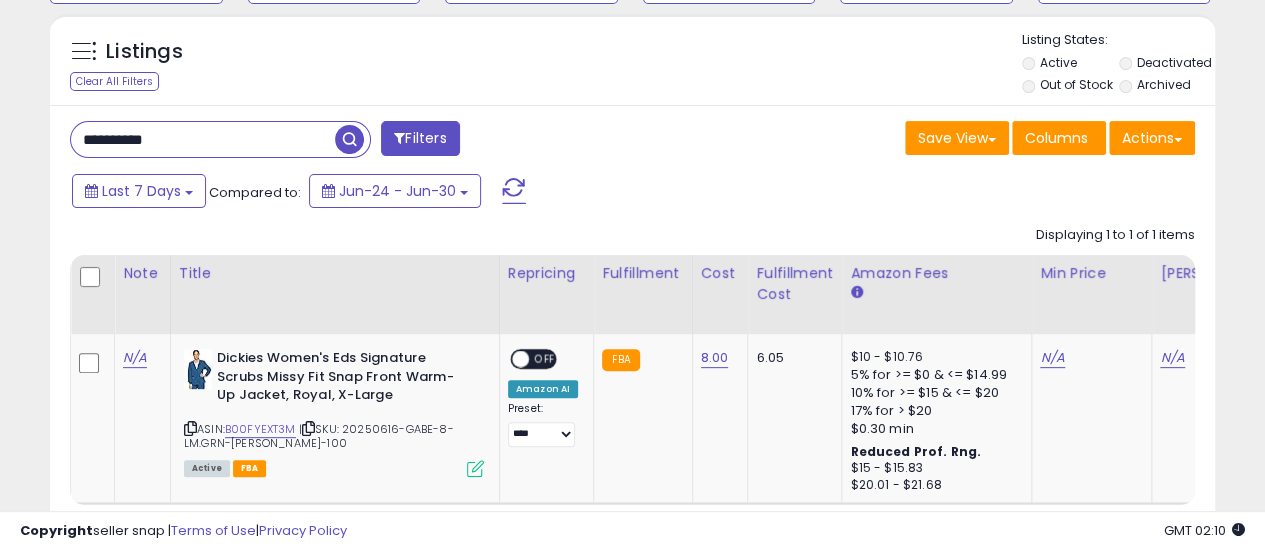 paste 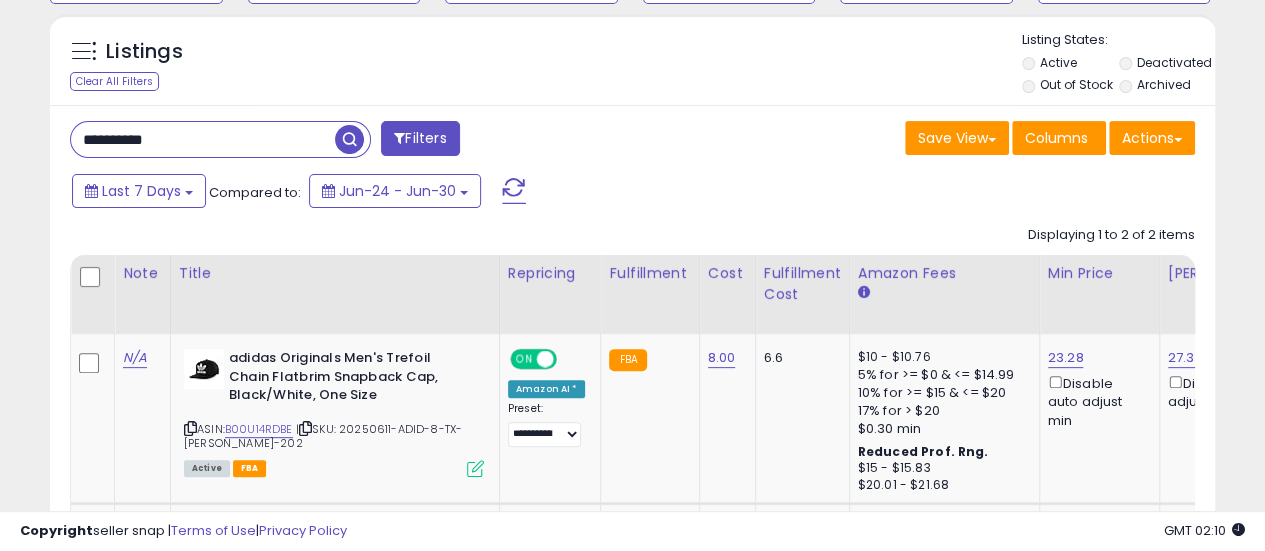 paste 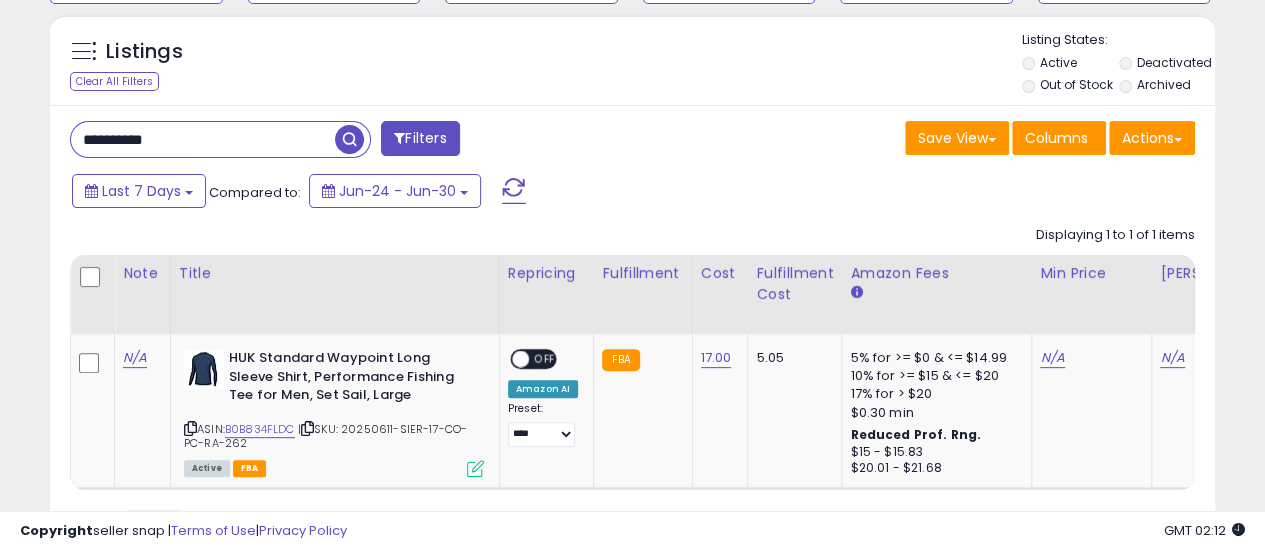 paste 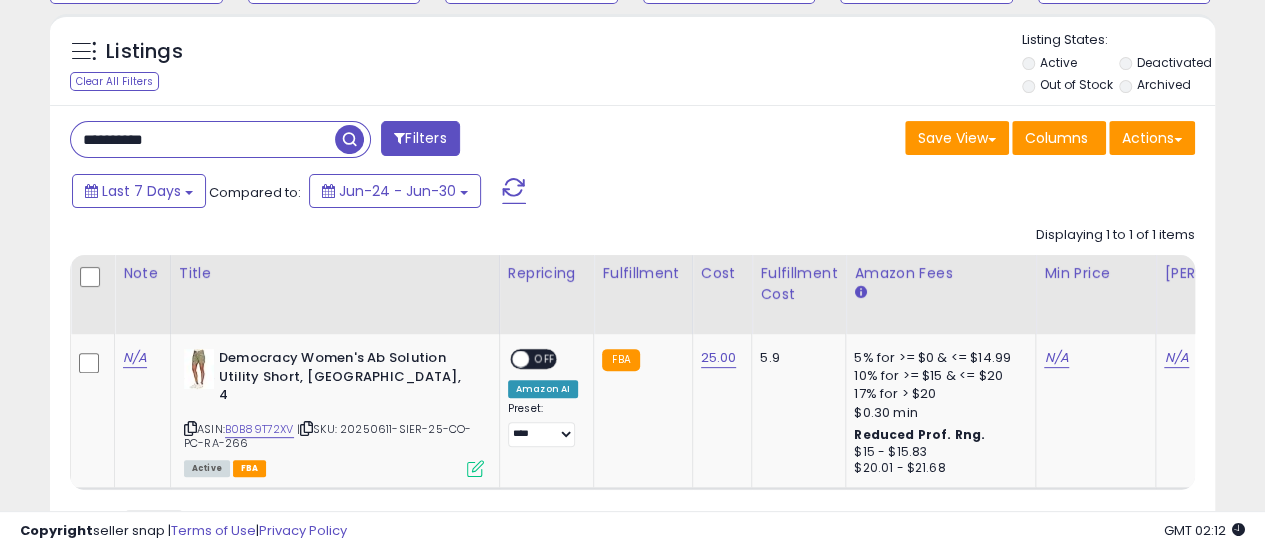 paste 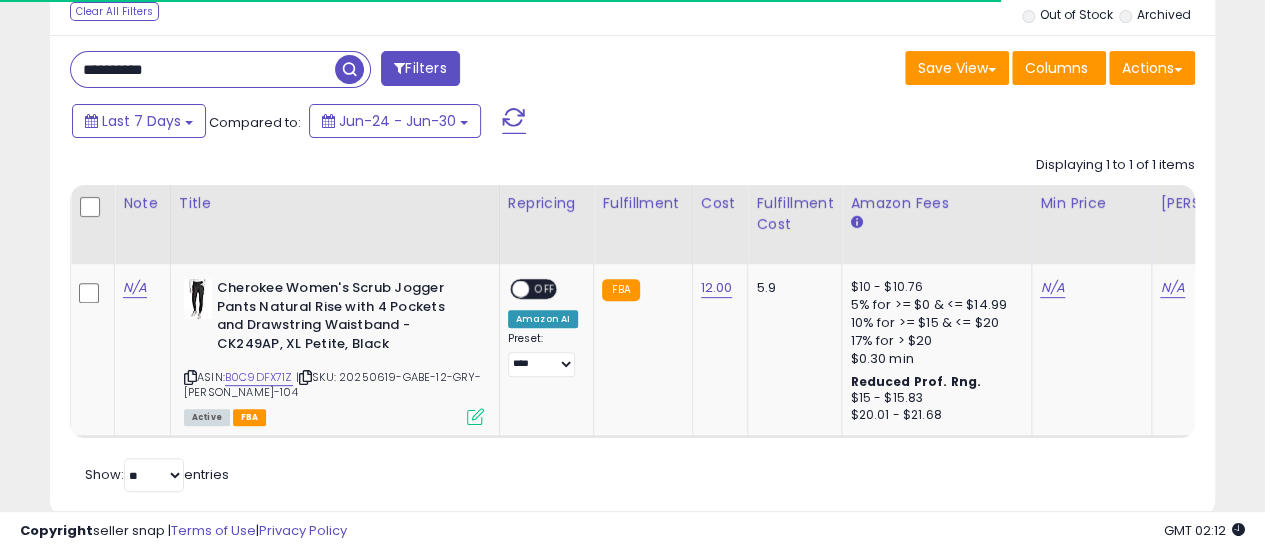 scroll, scrollTop: 300, scrollLeft: 0, axis: vertical 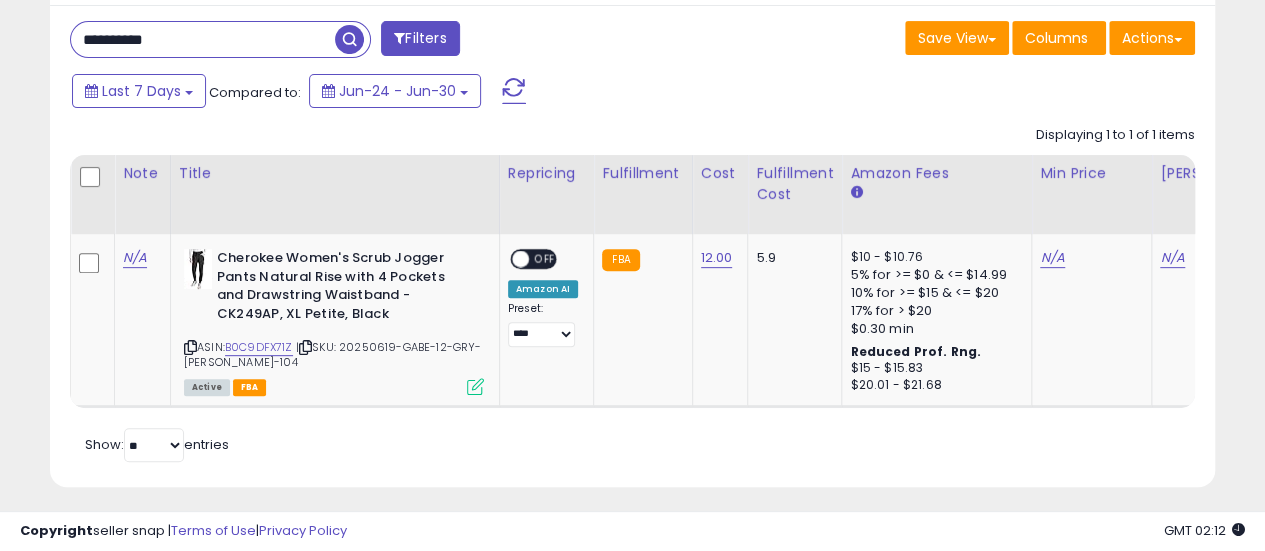 paste 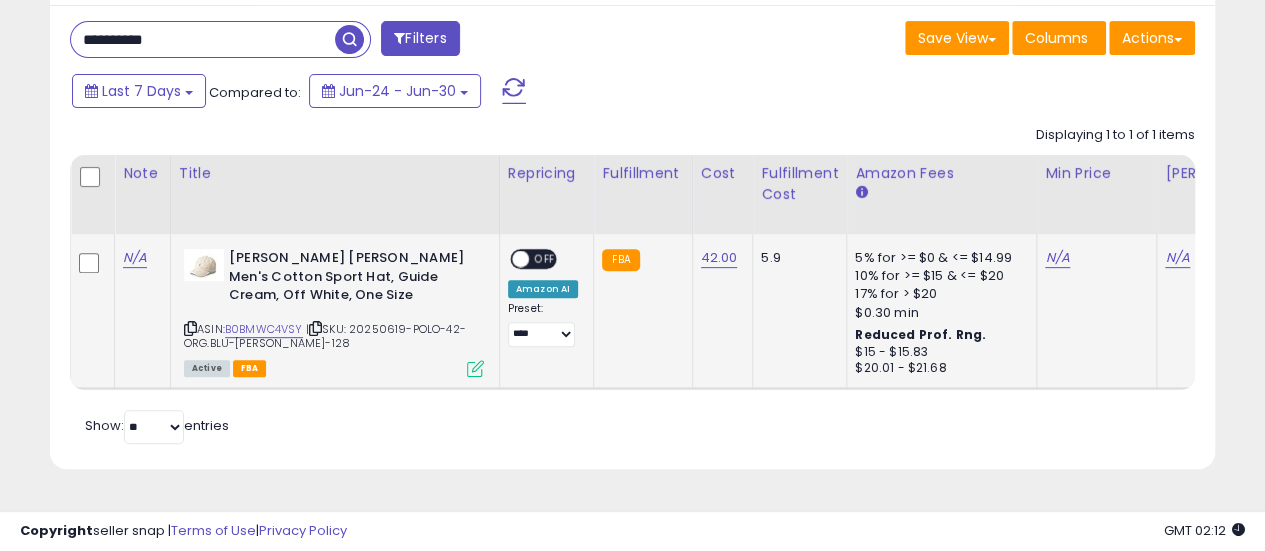 paste 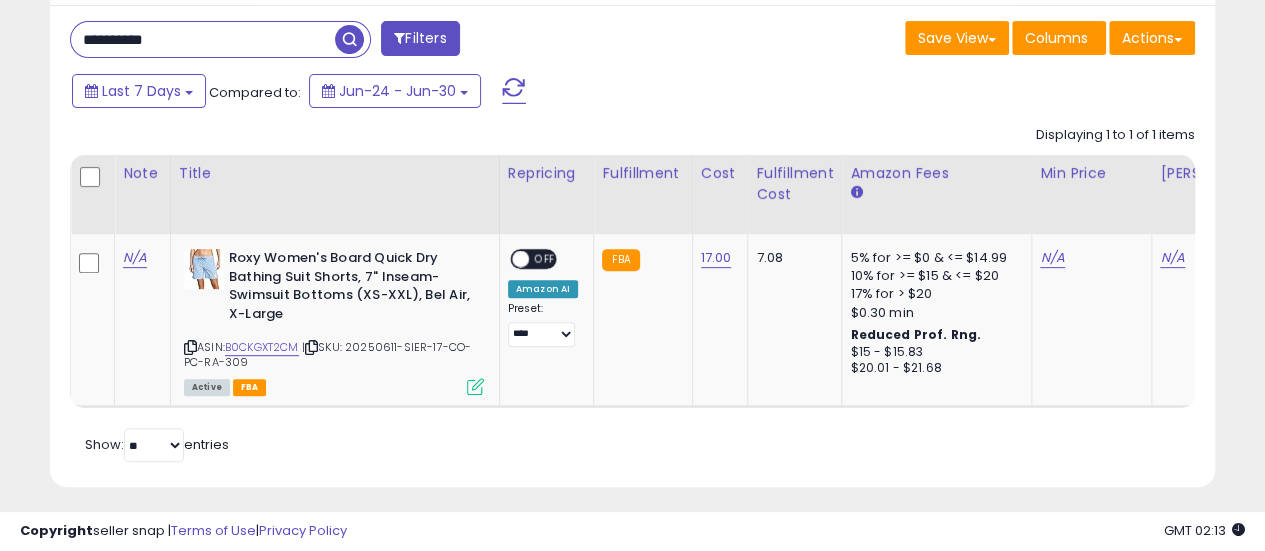 click on "**********" at bounding box center [203, 39] 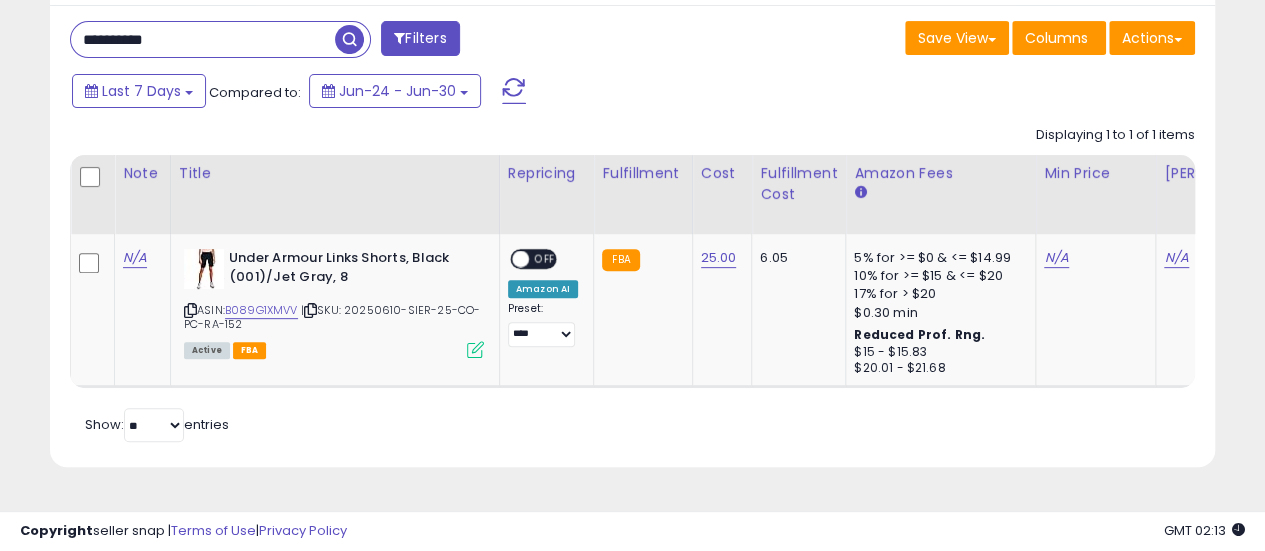 paste 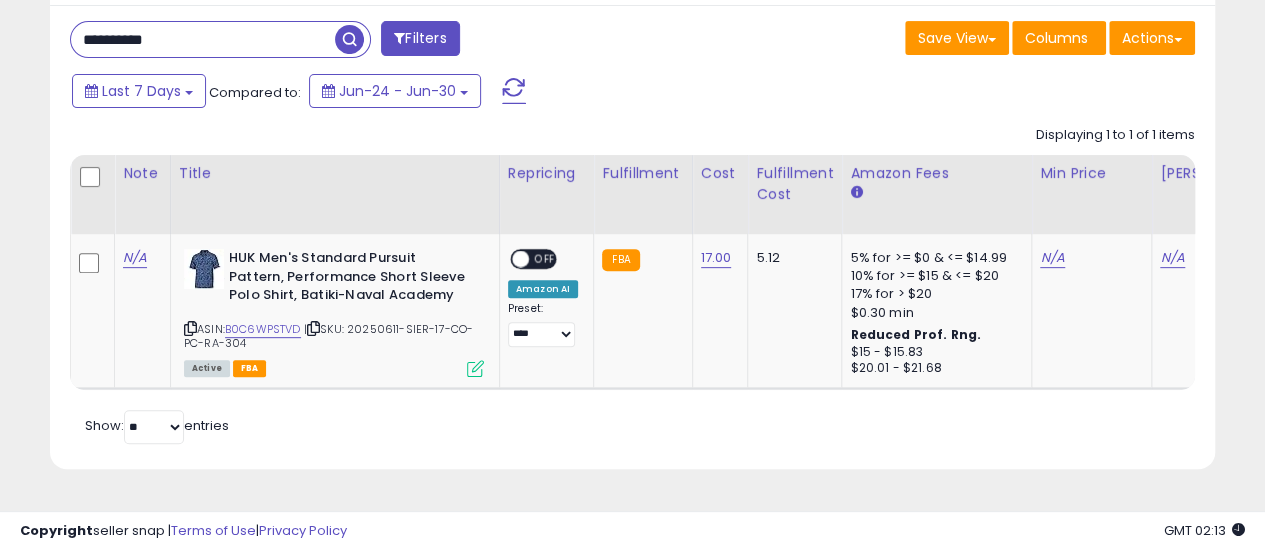 paste 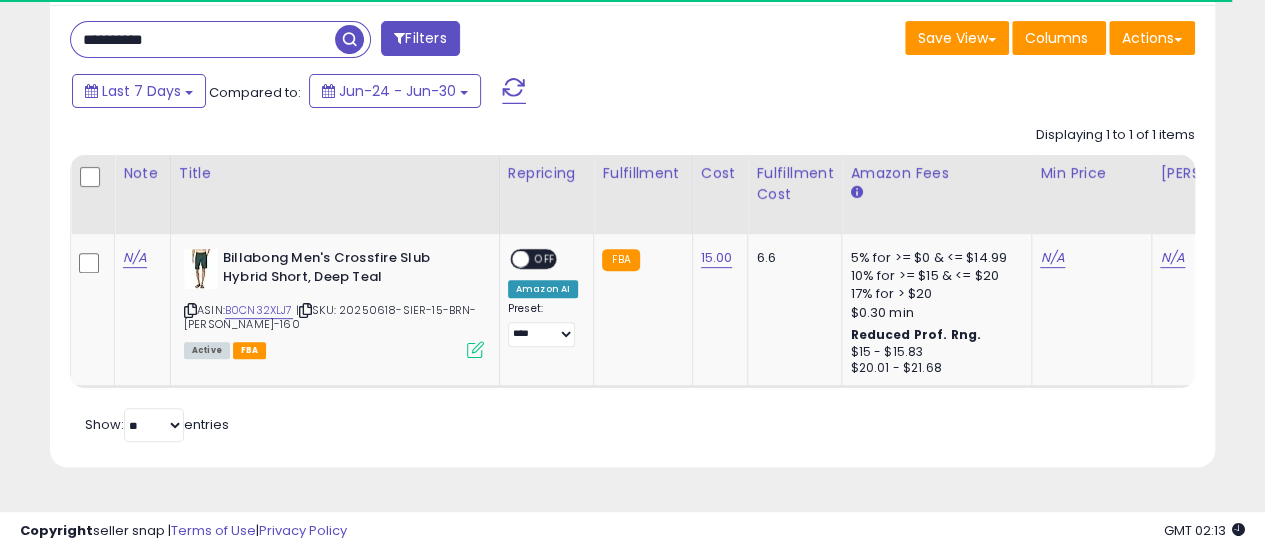 click on "**********" at bounding box center (203, 39) 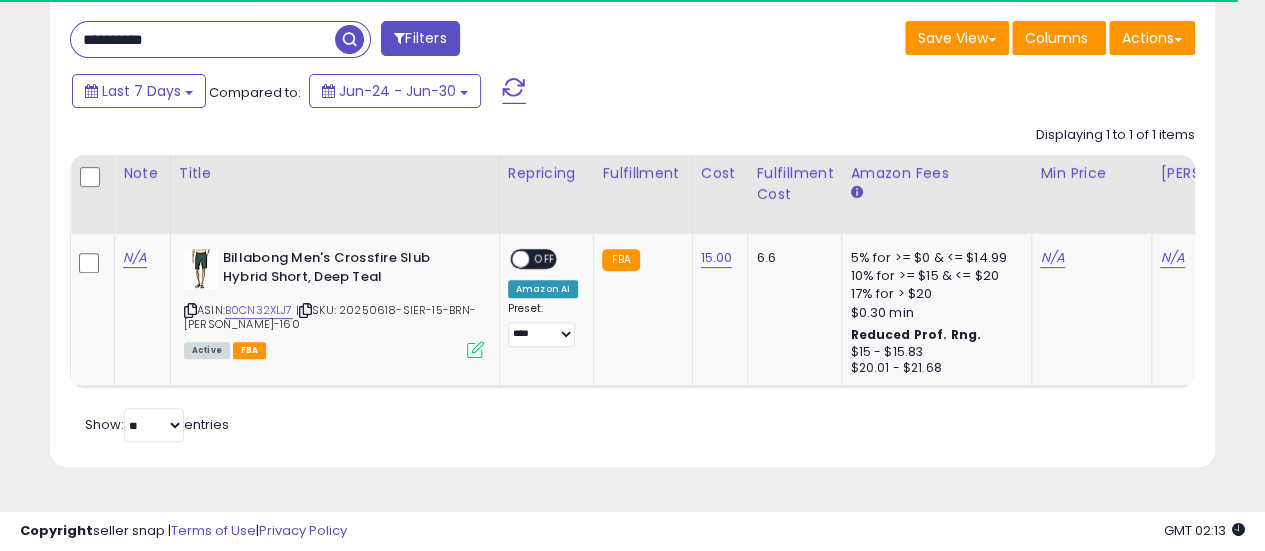 paste 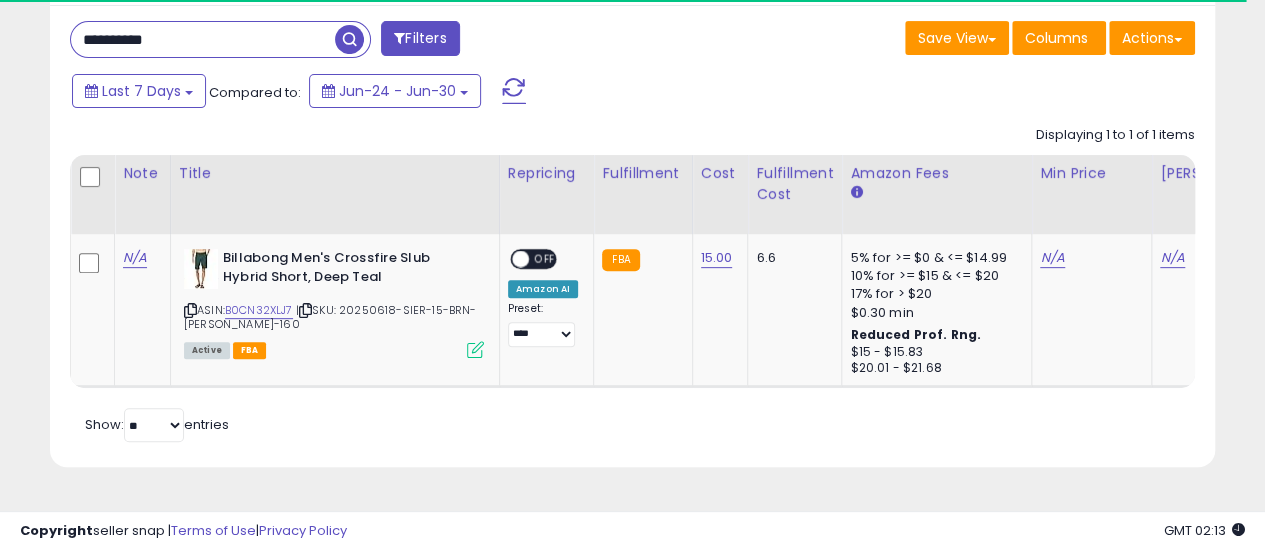 click on "**********" at bounding box center [203, 39] 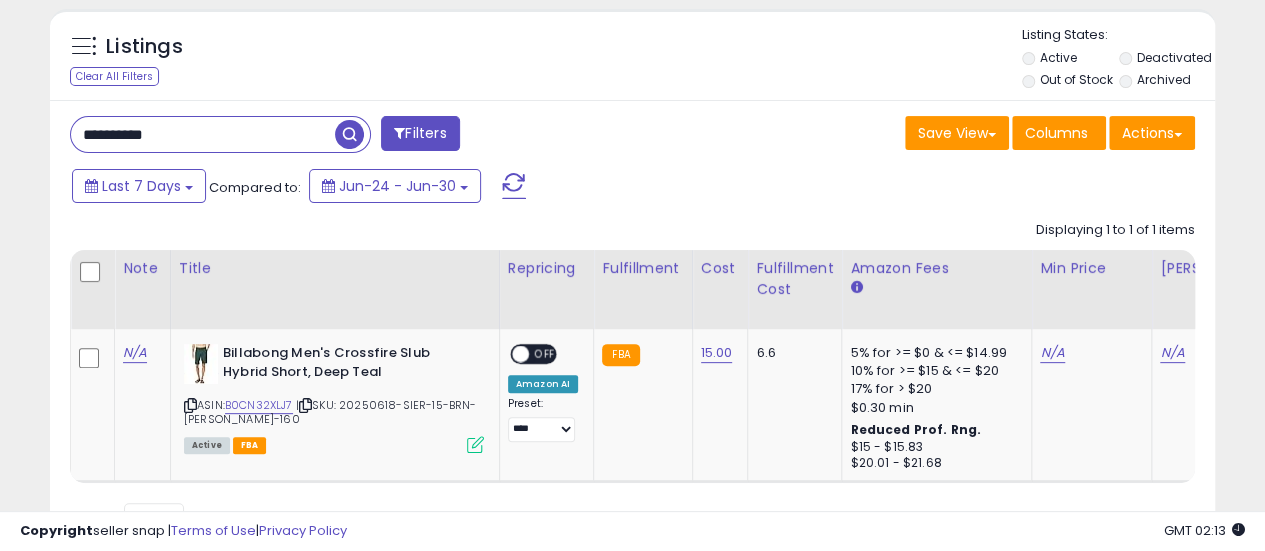 scroll, scrollTop: 100, scrollLeft: 0, axis: vertical 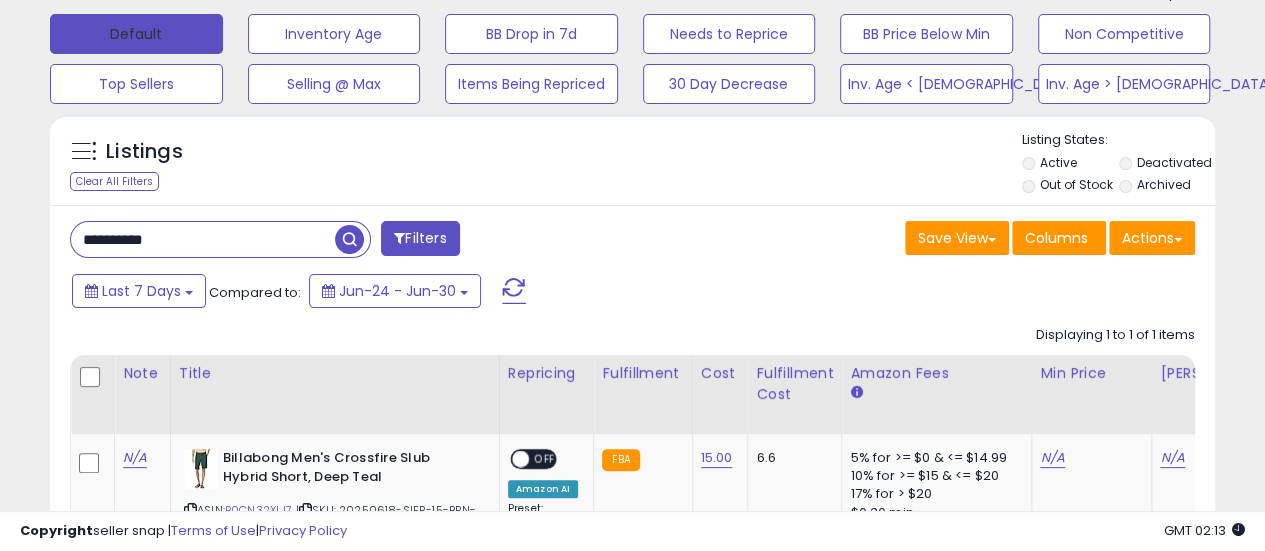 type on "**********" 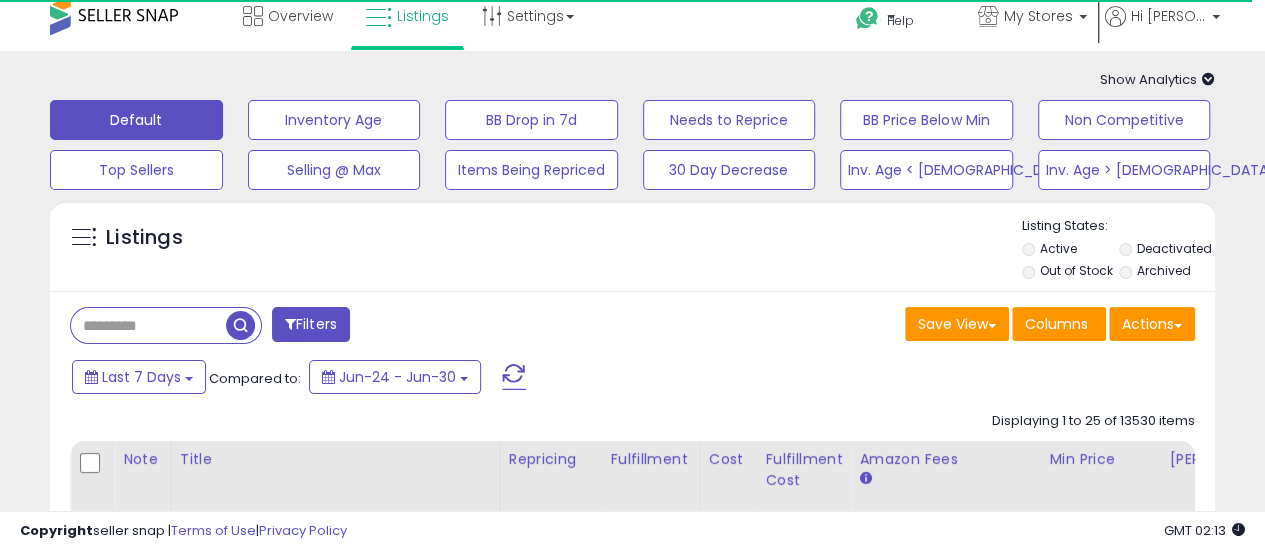 scroll, scrollTop: 0, scrollLeft: 0, axis: both 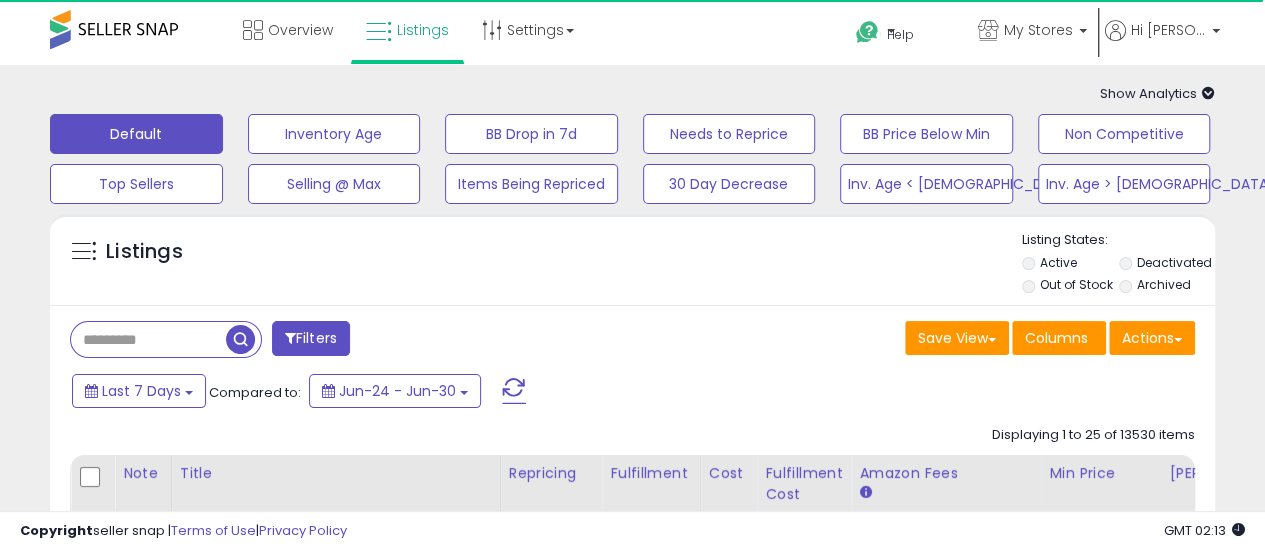 click on "Overview
Listings
Settings" at bounding box center (401, 42) 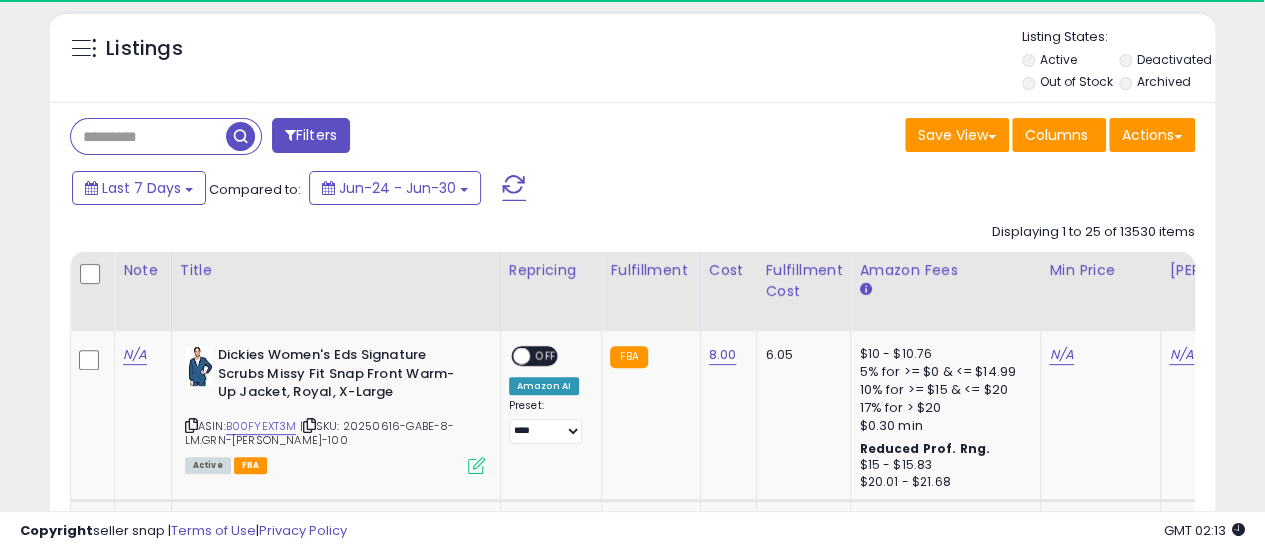 scroll, scrollTop: 0, scrollLeft: 0, axis: both 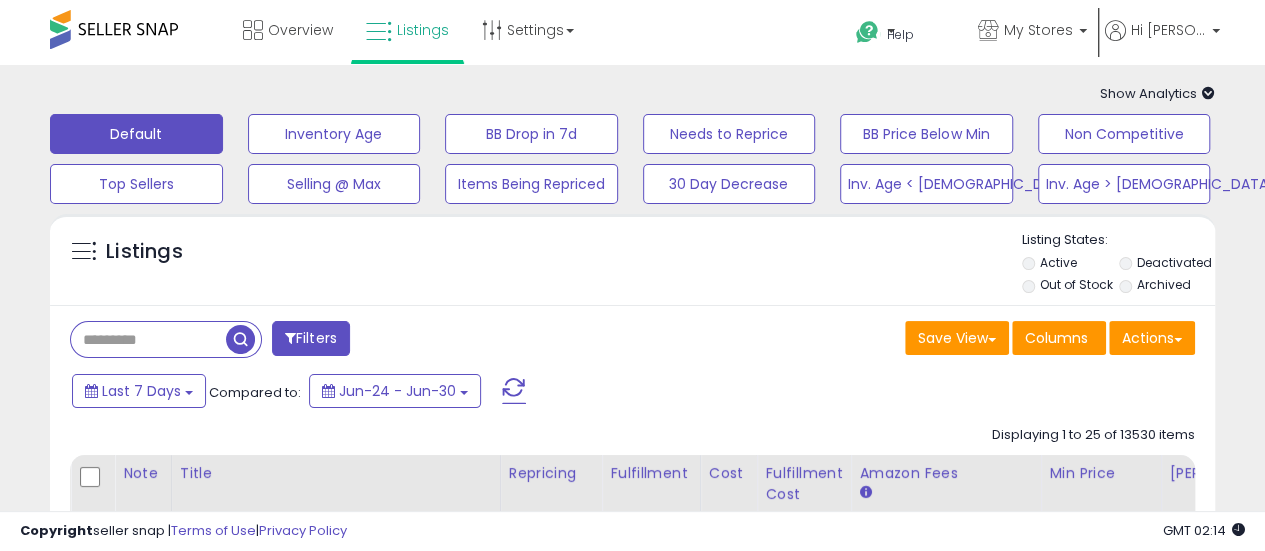 click at bounding box center (148, 339) 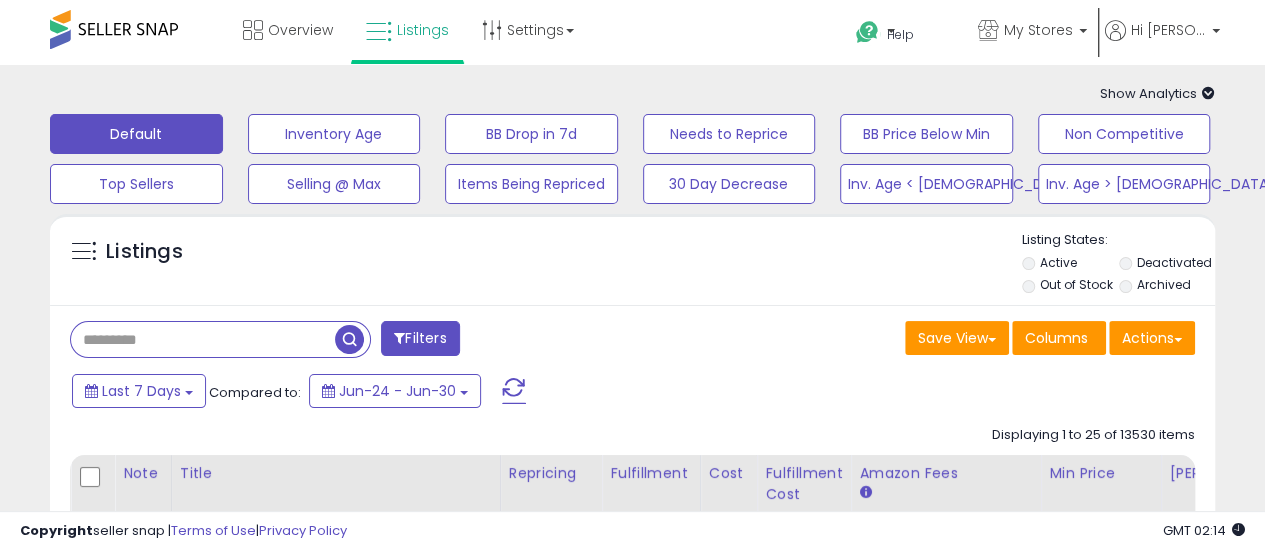 paste on "**********" 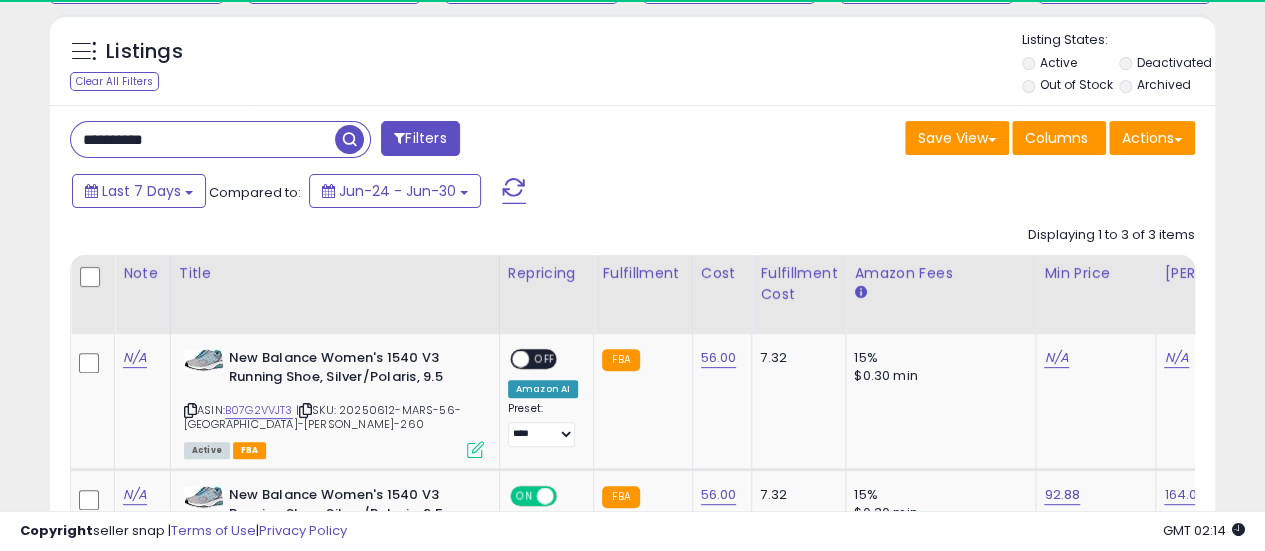 scroll, scrollTop: 500, scrollLeft: 0, axis: vertical 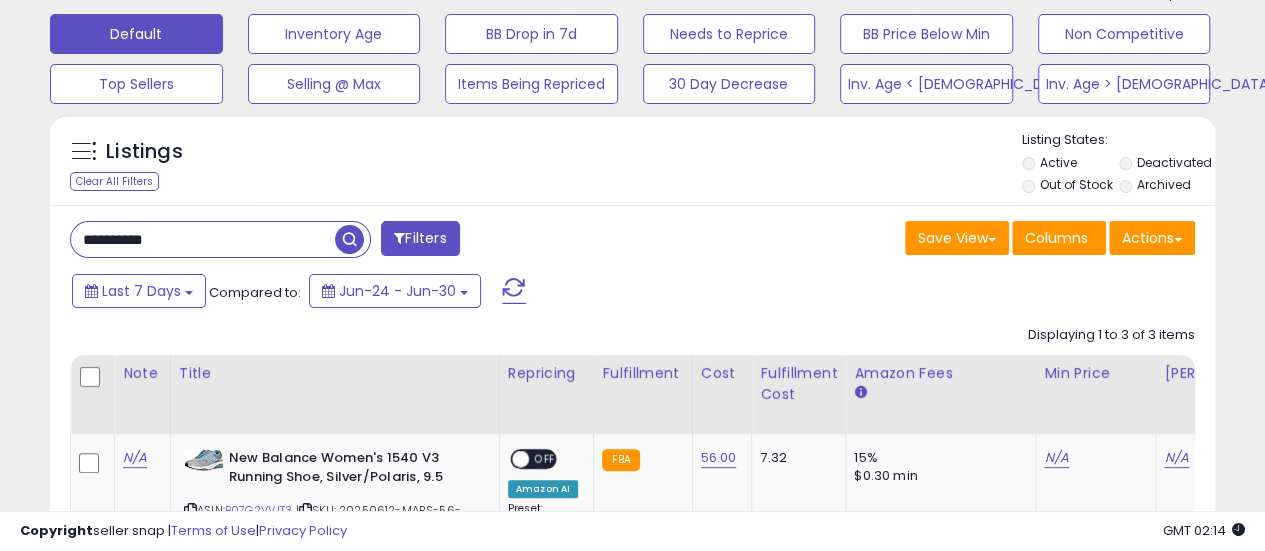 click on "**********" at bounding box center [203, 239] 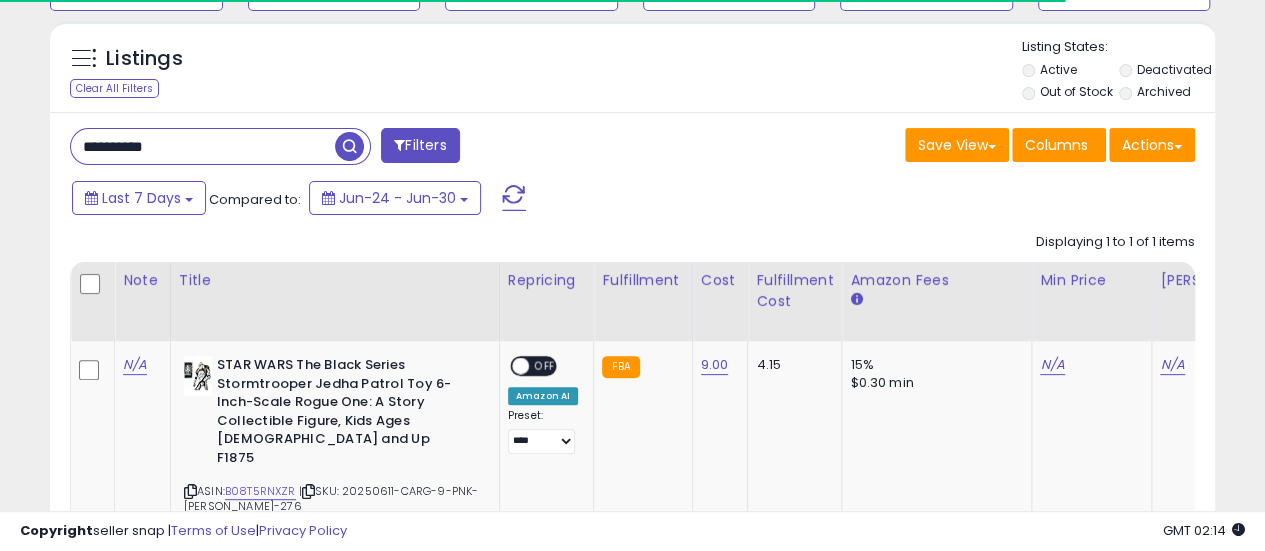 scroll, scrollTop: 300, scrollLeft: 0, axis: vertical 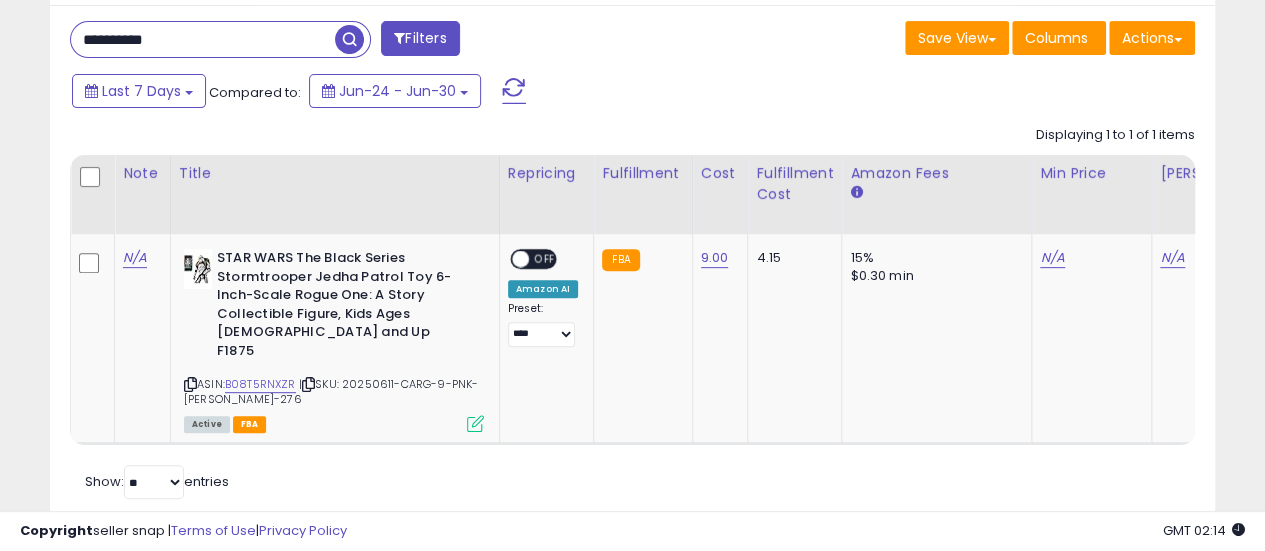 click on "**********" at bounding box center (203, 39) 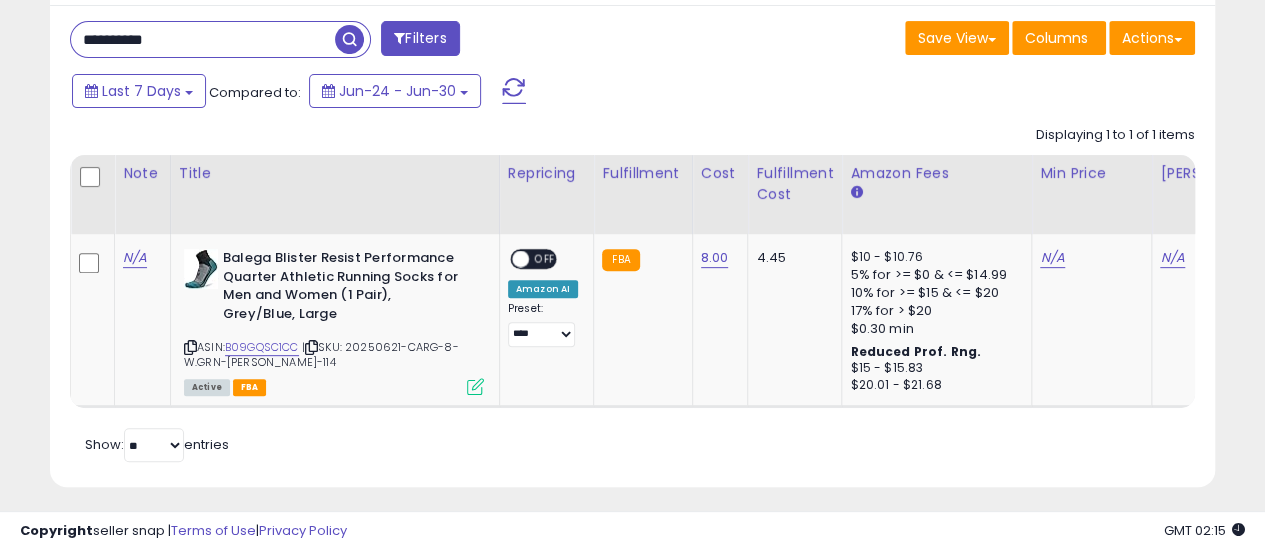 paste 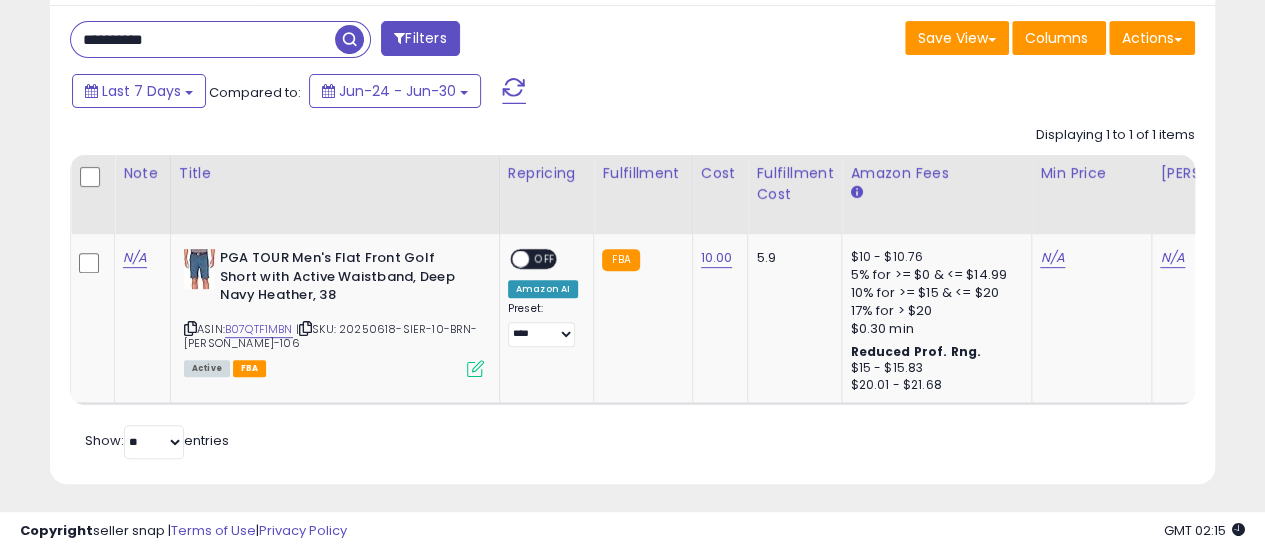 paste 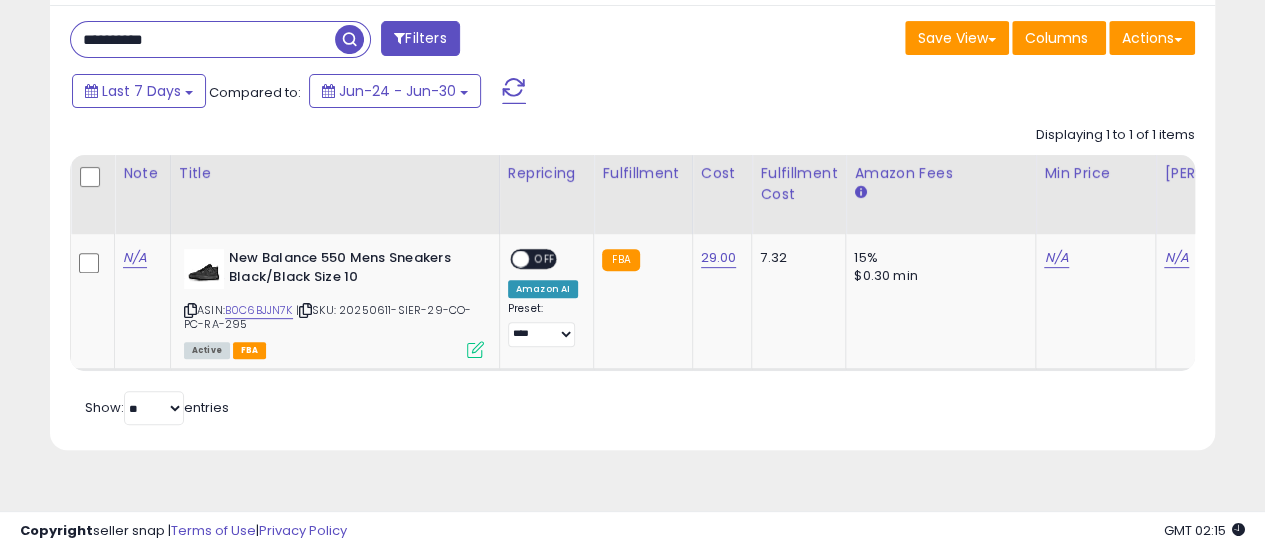 paste 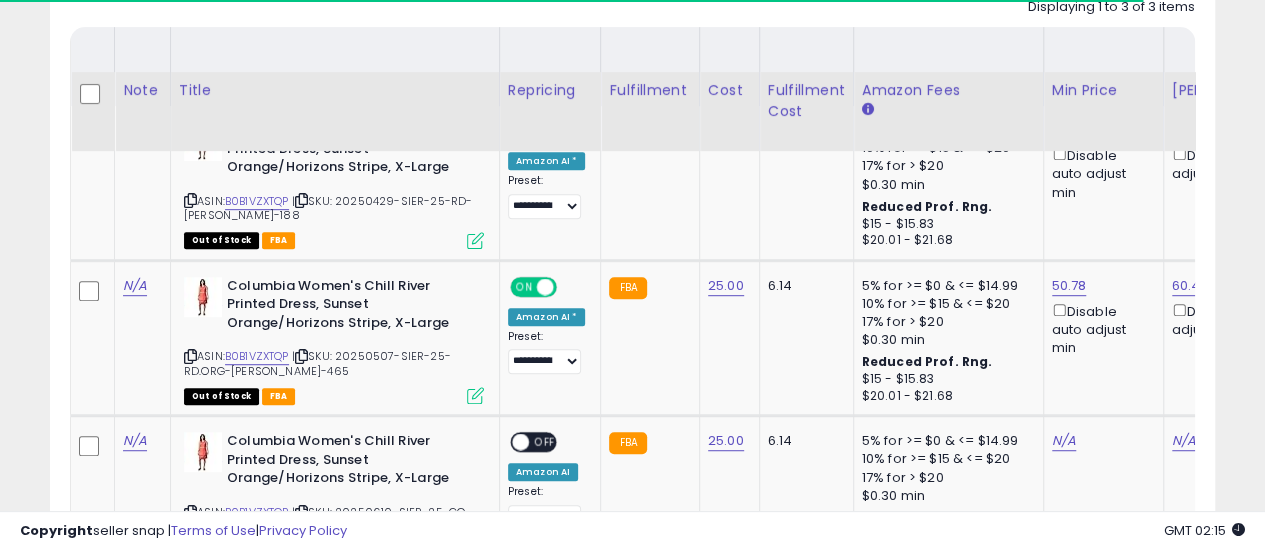 scroll, scrollTop: 500, scrollLeft: 0, axis: vertical 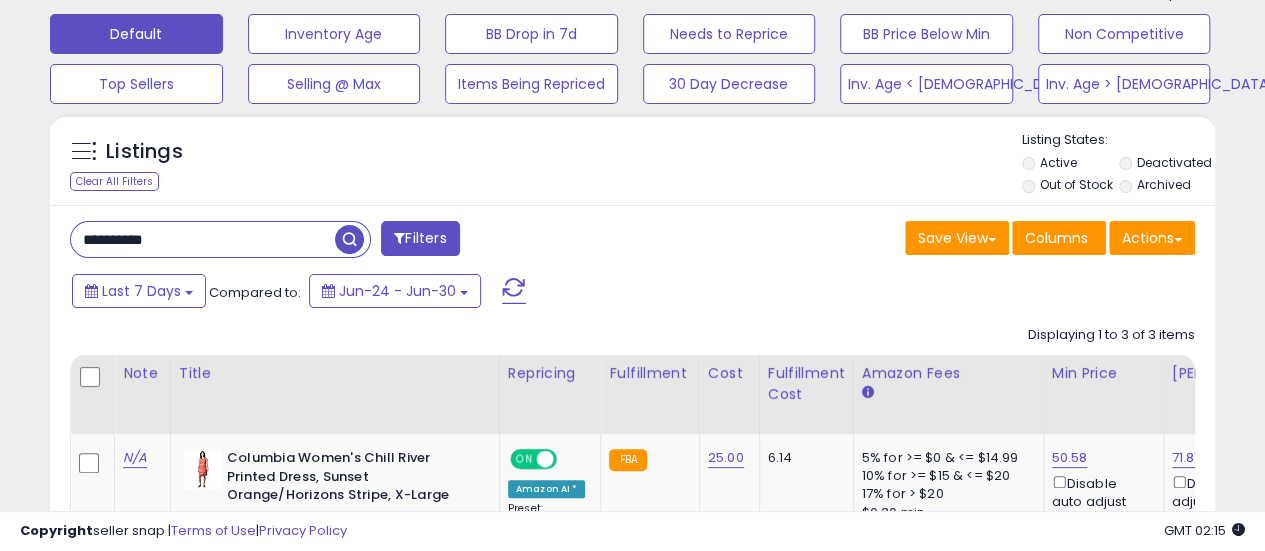 click on "**********" at bounding box center (203, 239) 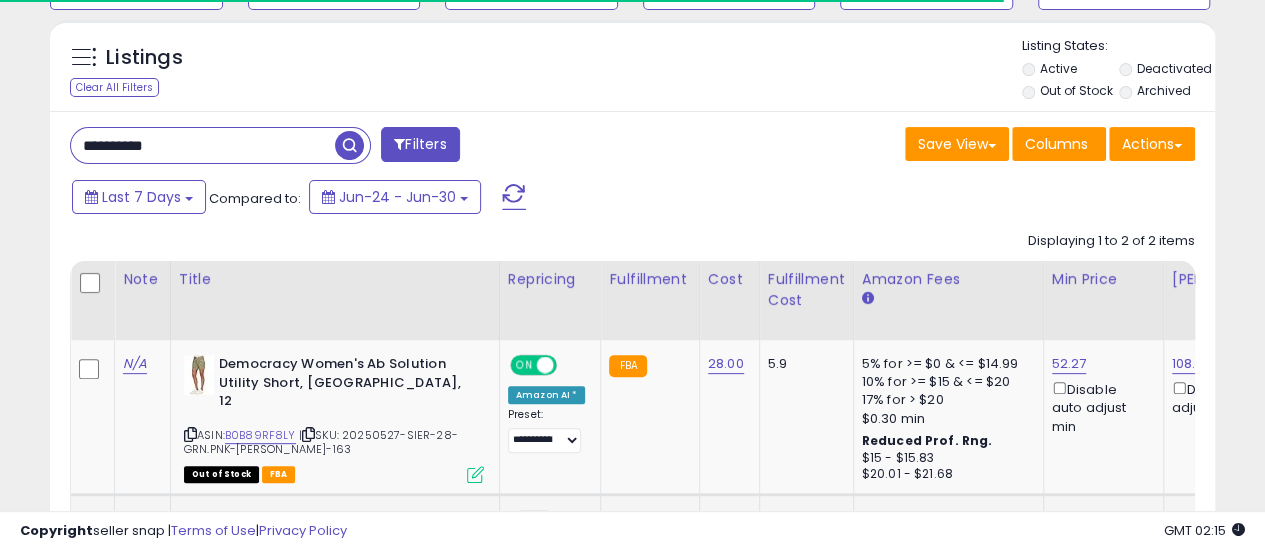 scroll, scrollTop: 300, scrollLeft: 0, axis: vertical 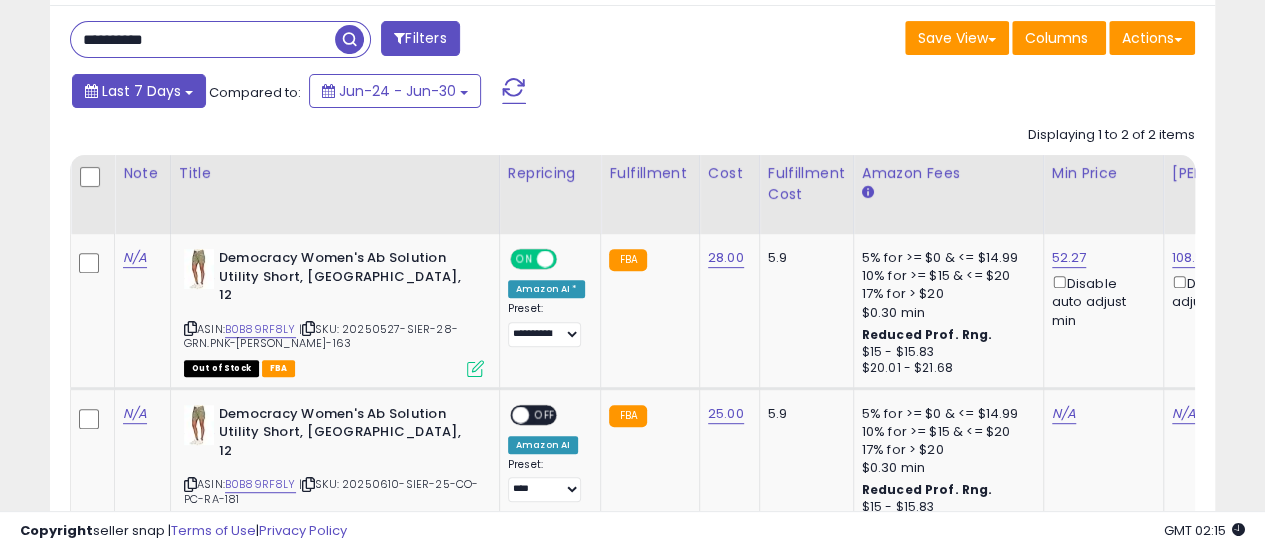 paste 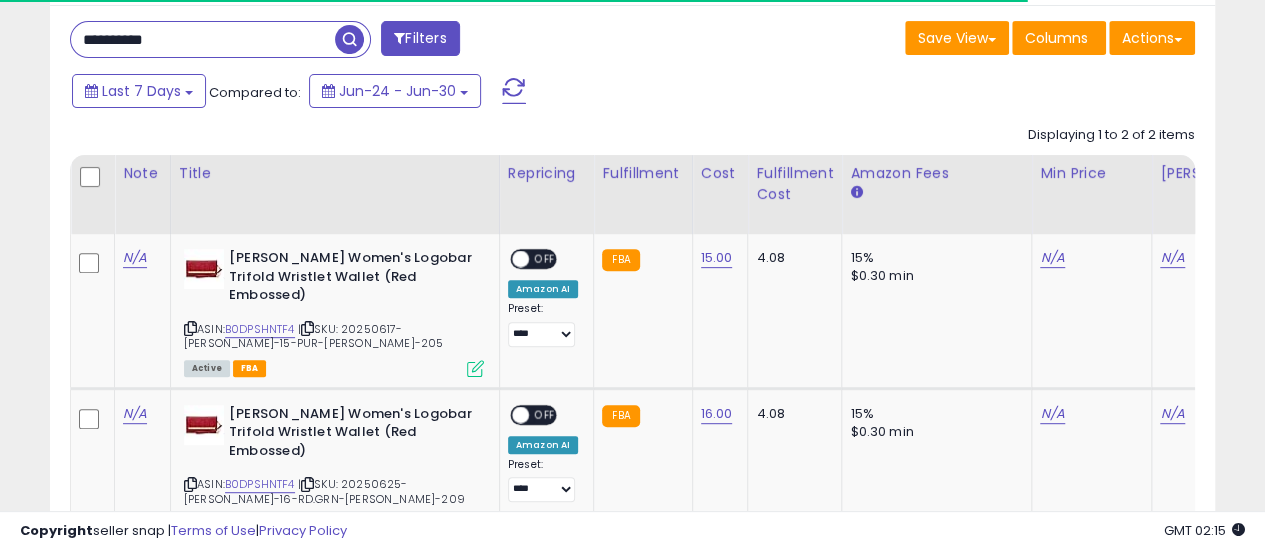 scroll, scrollTop: 462, scrollLeft: 0, axis: vertical 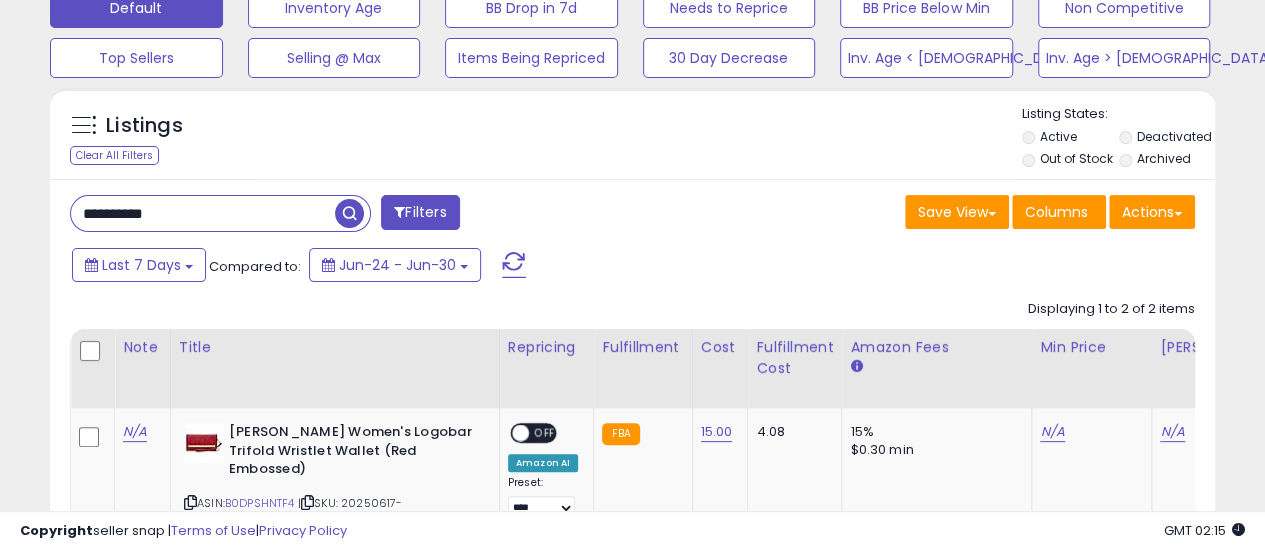 click on "**********" at bounding box center (203, 213) 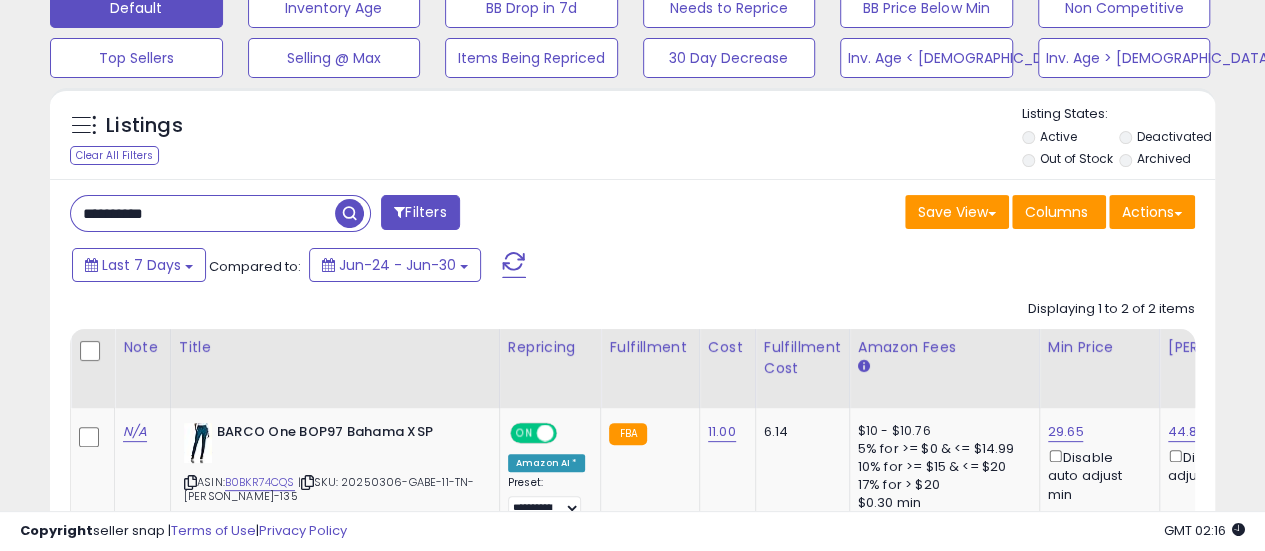 paste on "**********" 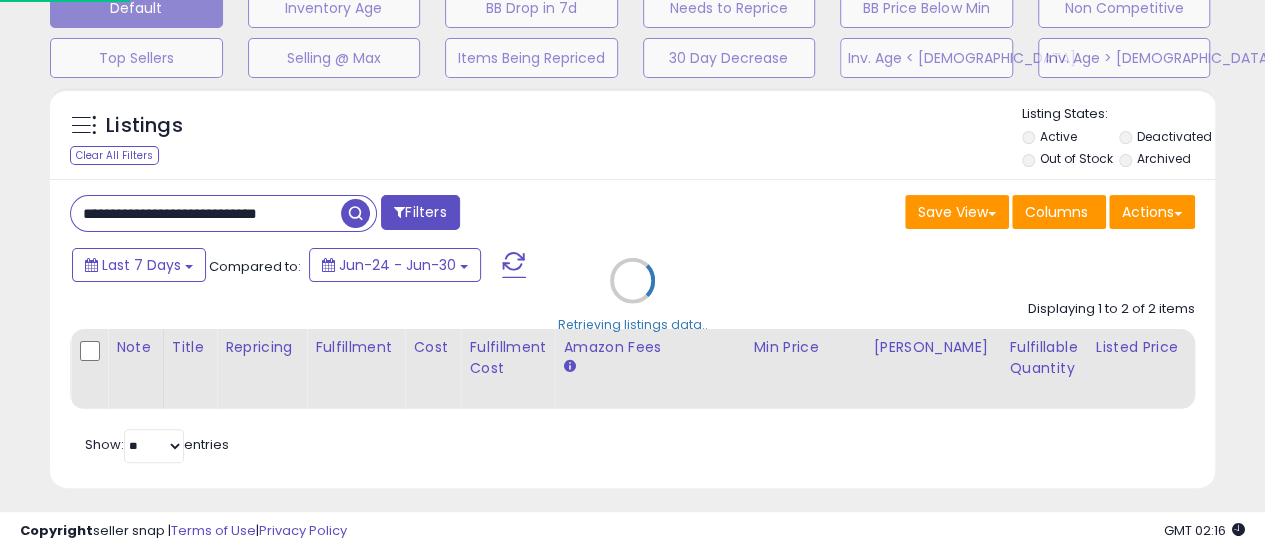 scroll, scrollTop: 0, scrollLeft: 18, axis: horizontal 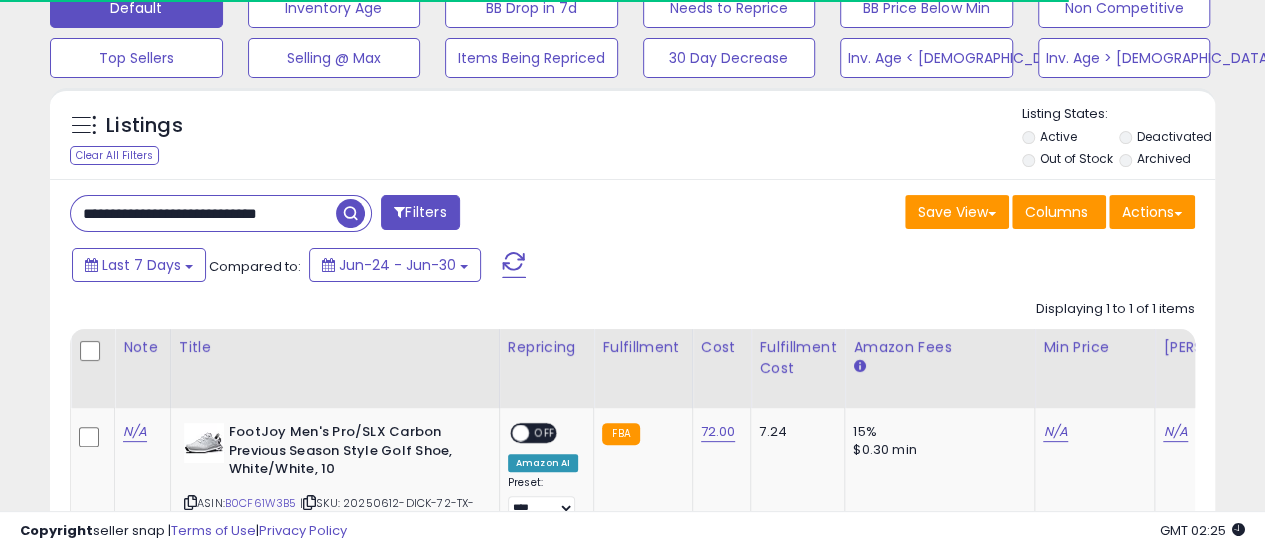 click on "**********" at bounding box center [203, 213] 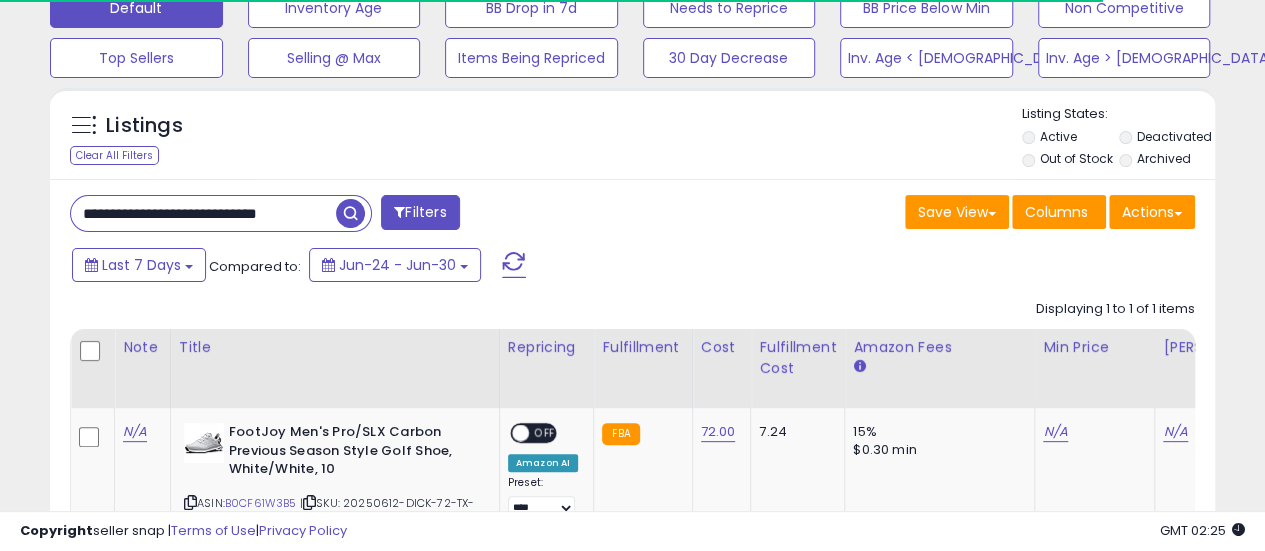 paste 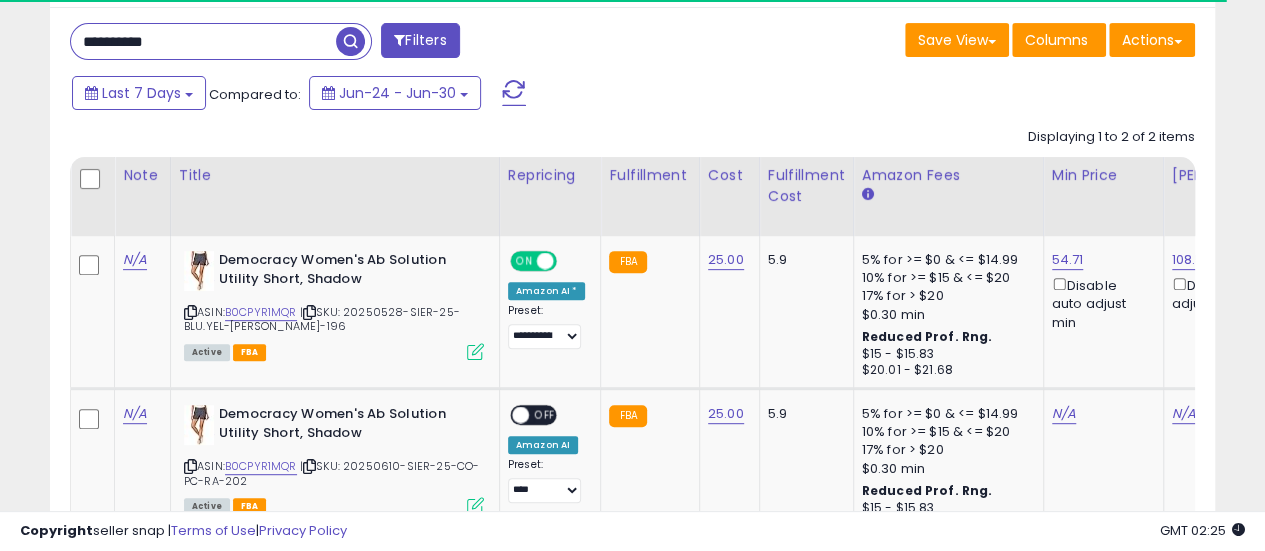 scroll, scrollTop: 326, scrollLeft: 0, axis: vertical 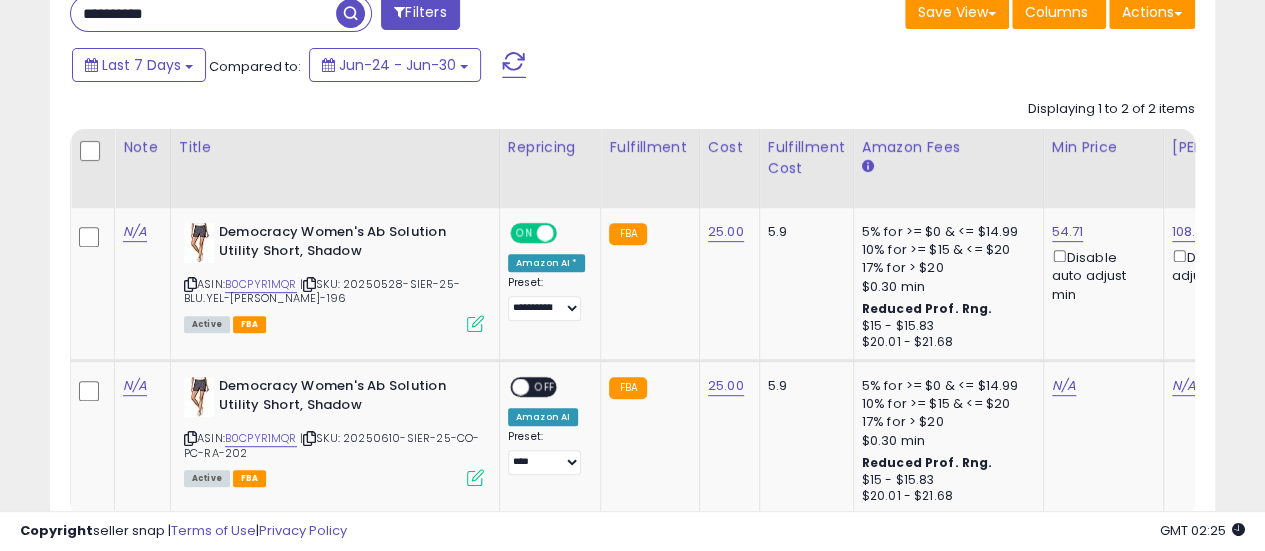click on "**********" at bounding box center (203, 13) 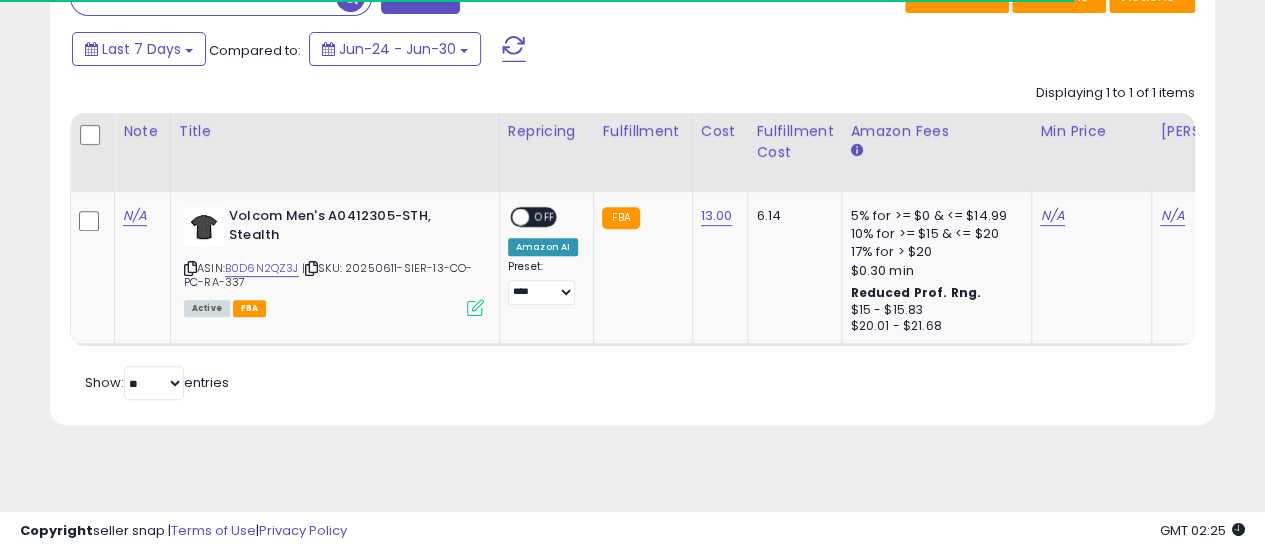 scroll, scrollTop: 344, scrollLeft: 0, axis: vertical 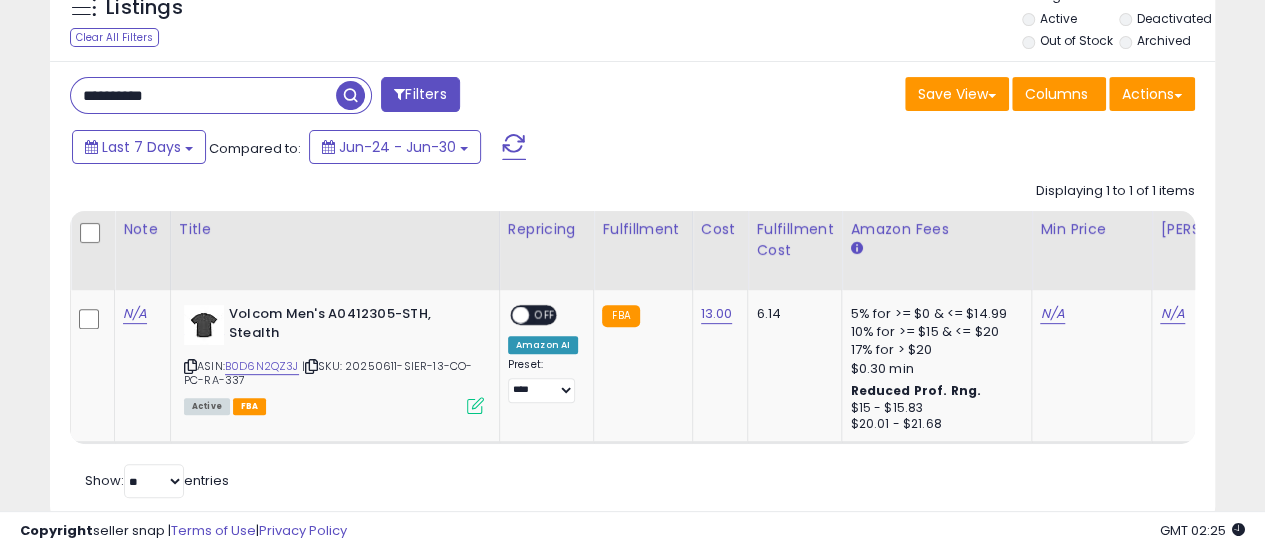 click on "**********" at bounding box center (203, 95) 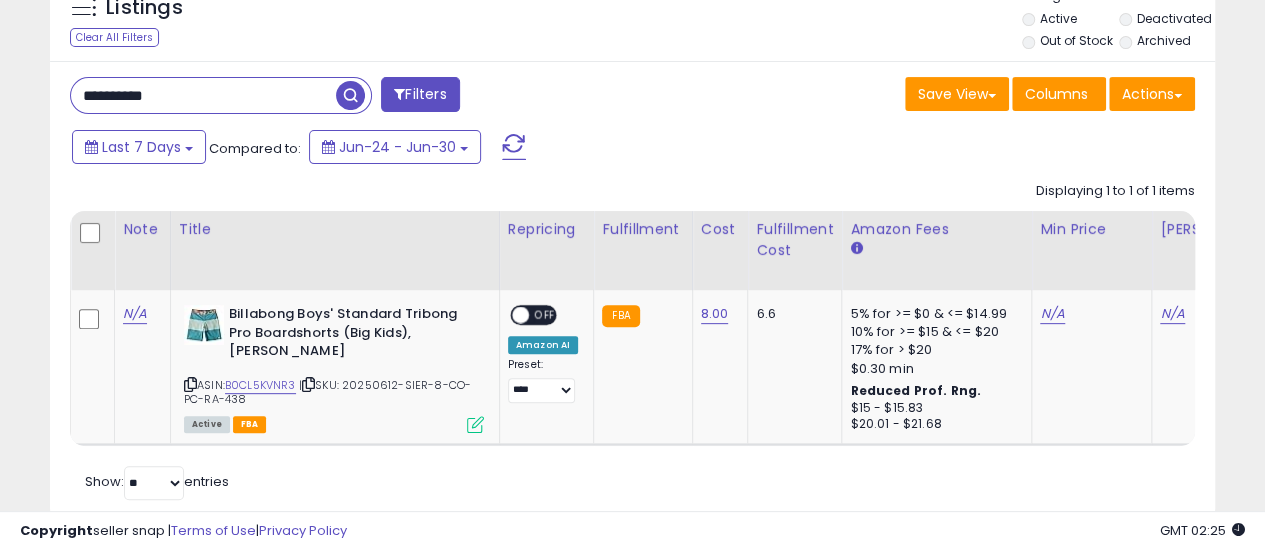 paste 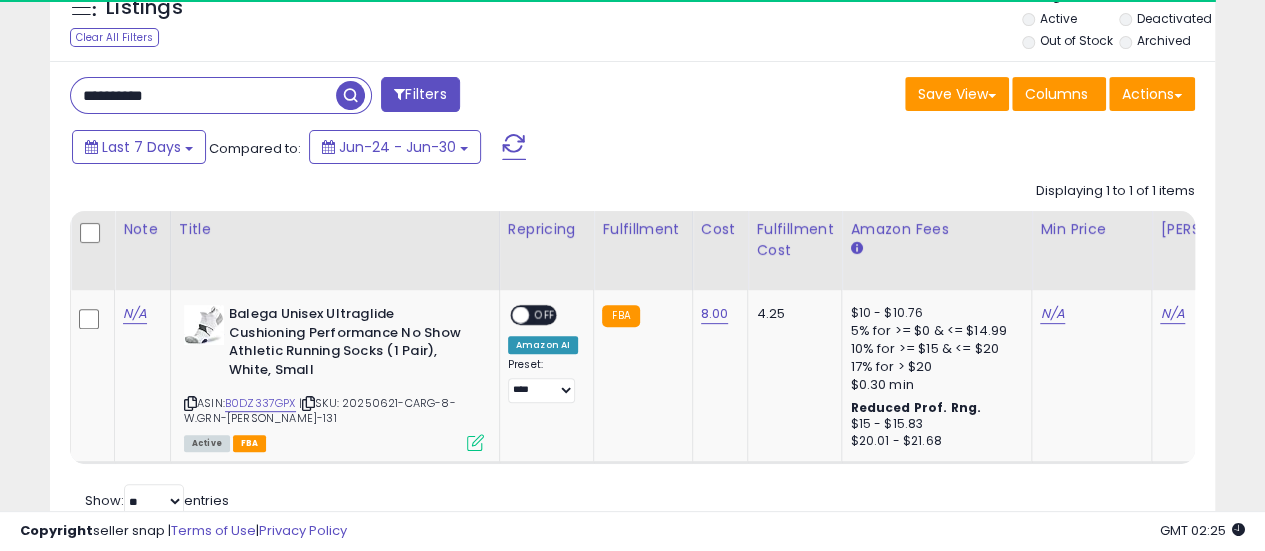 paste 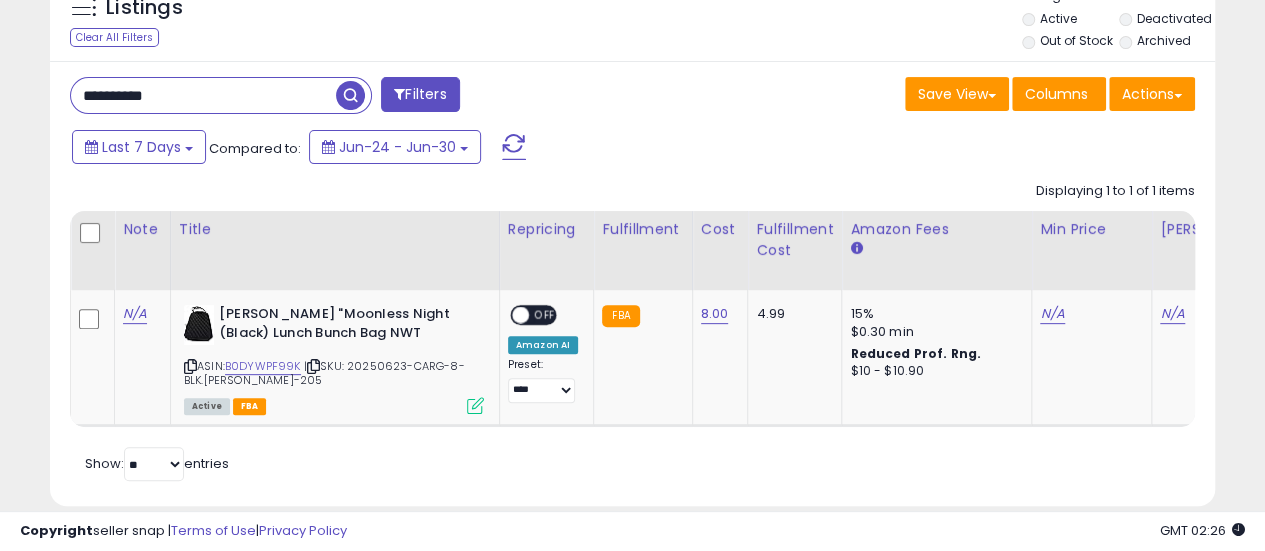 paste 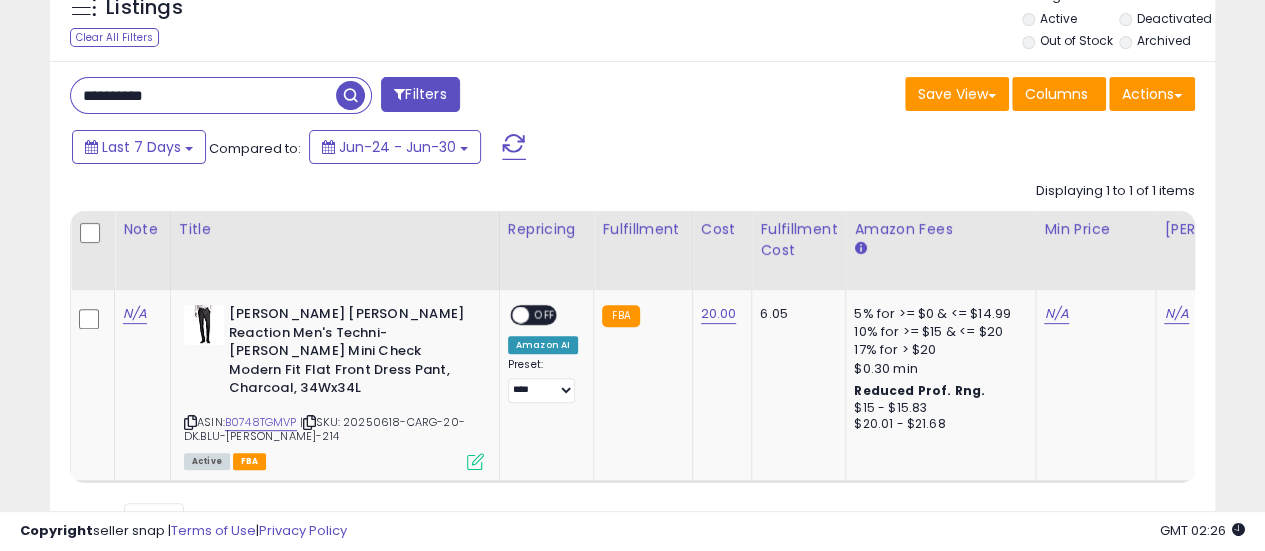 paste 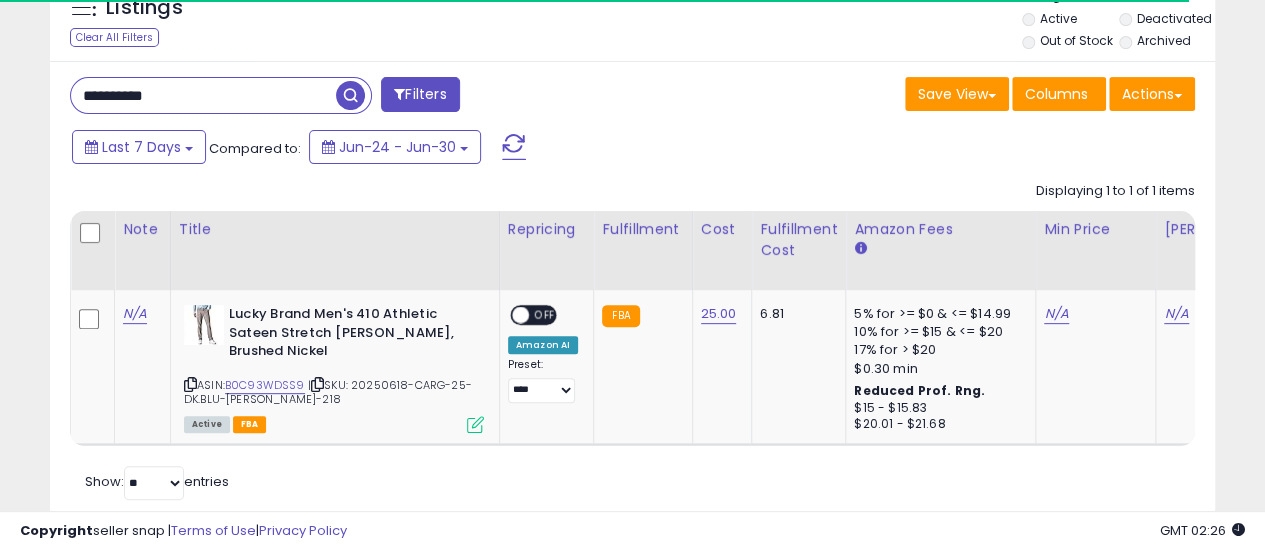 paste 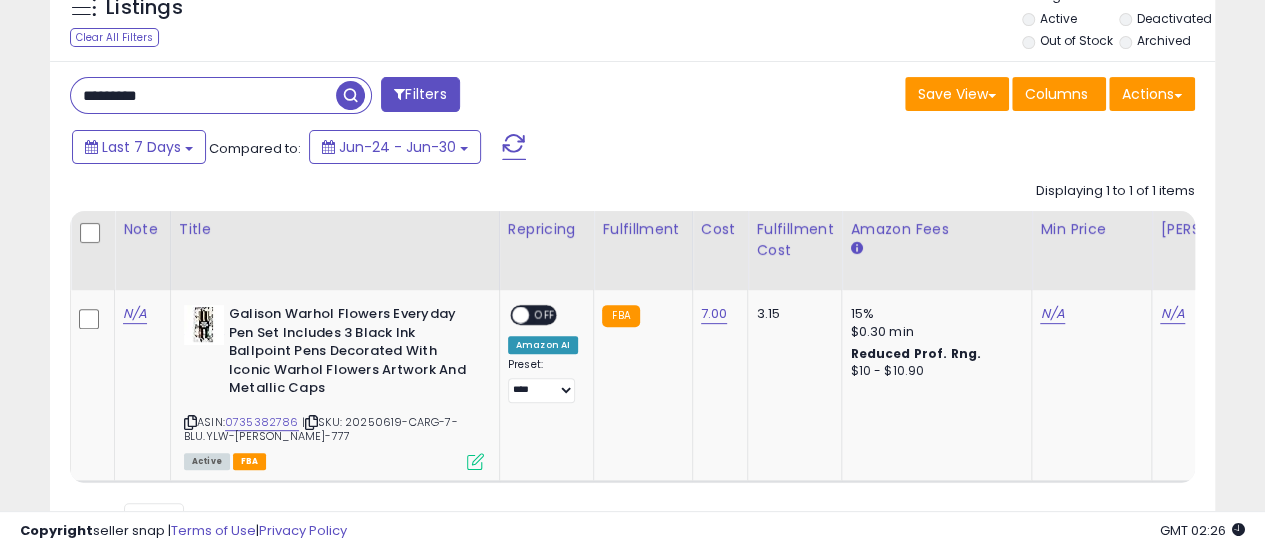 paste on "*" 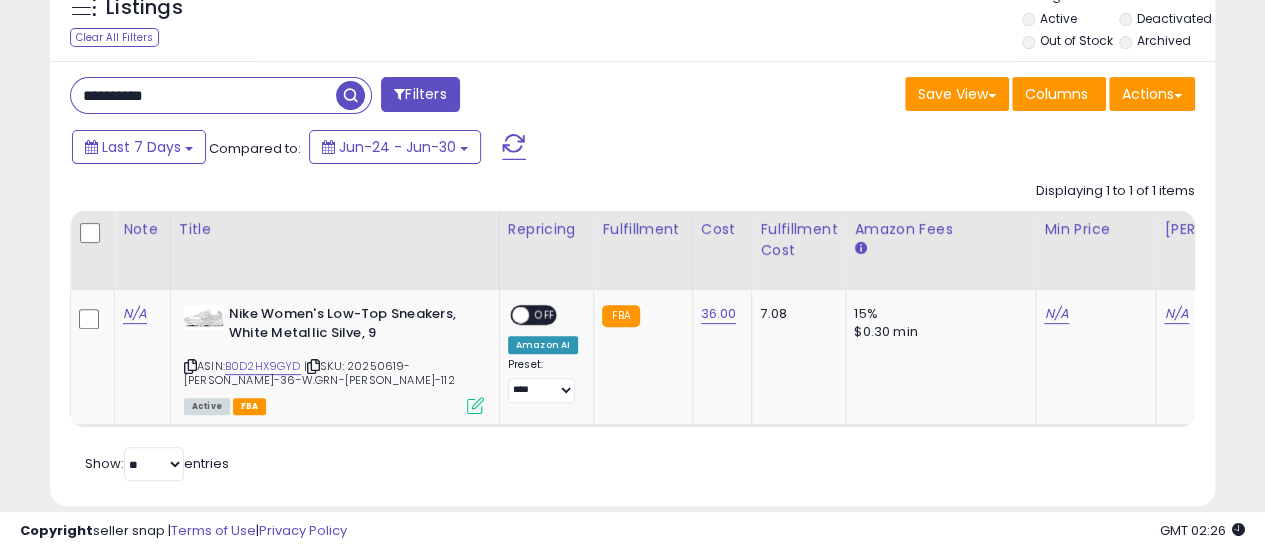 paste 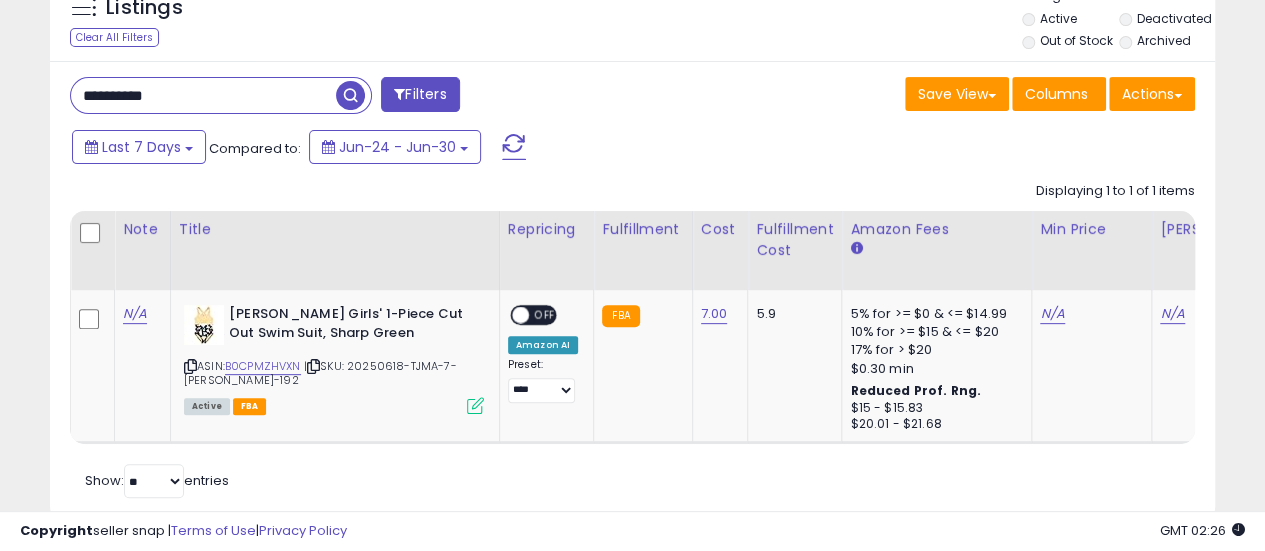 paste 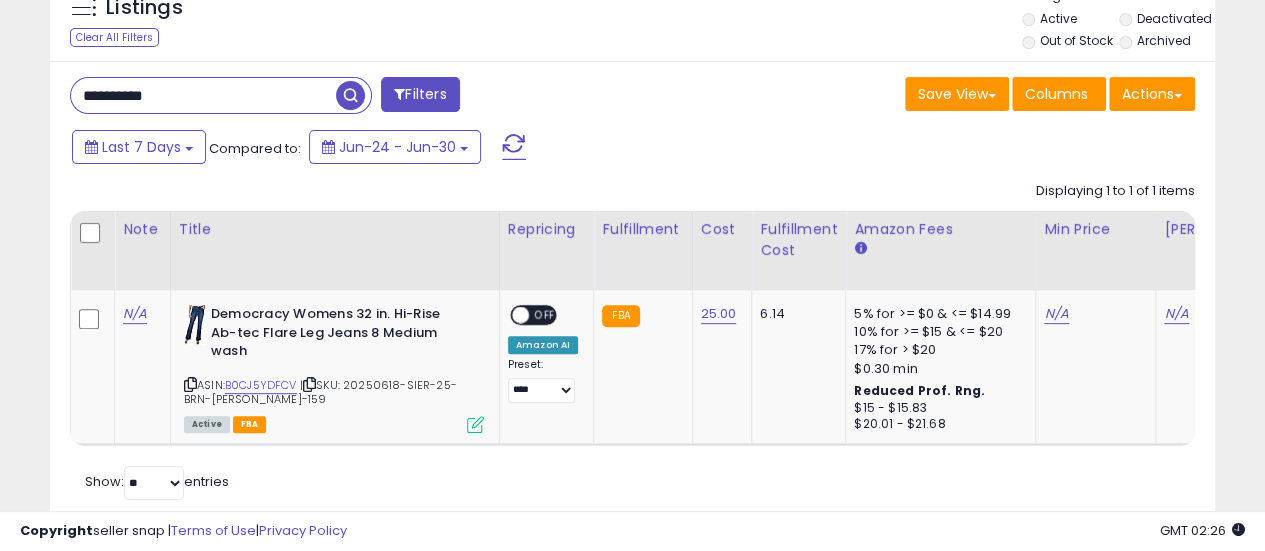 paste 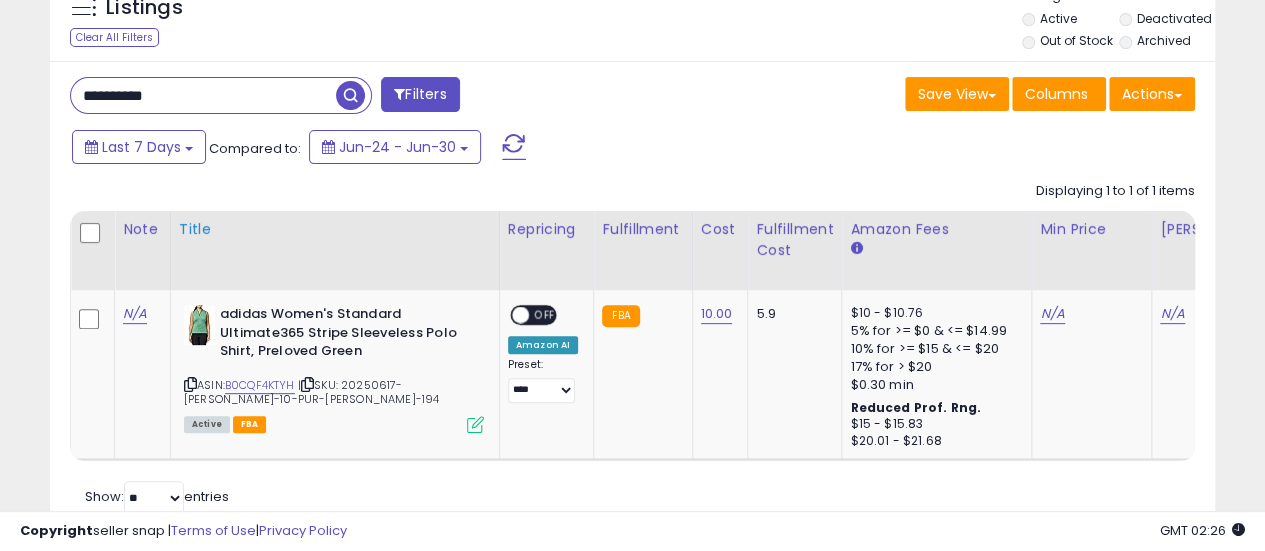 paste 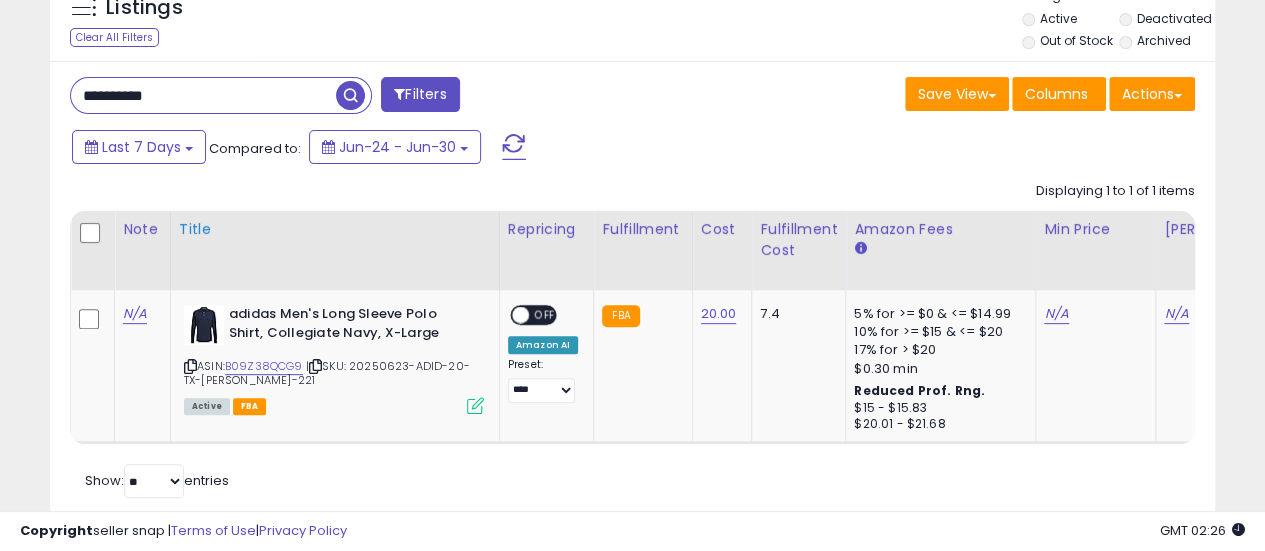 paste 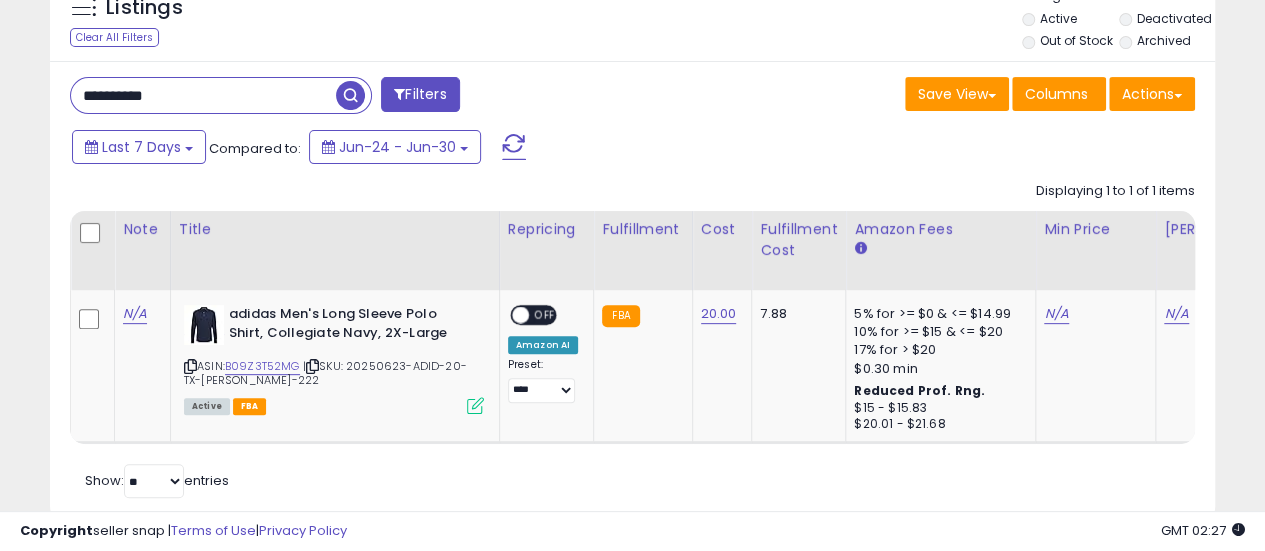paste 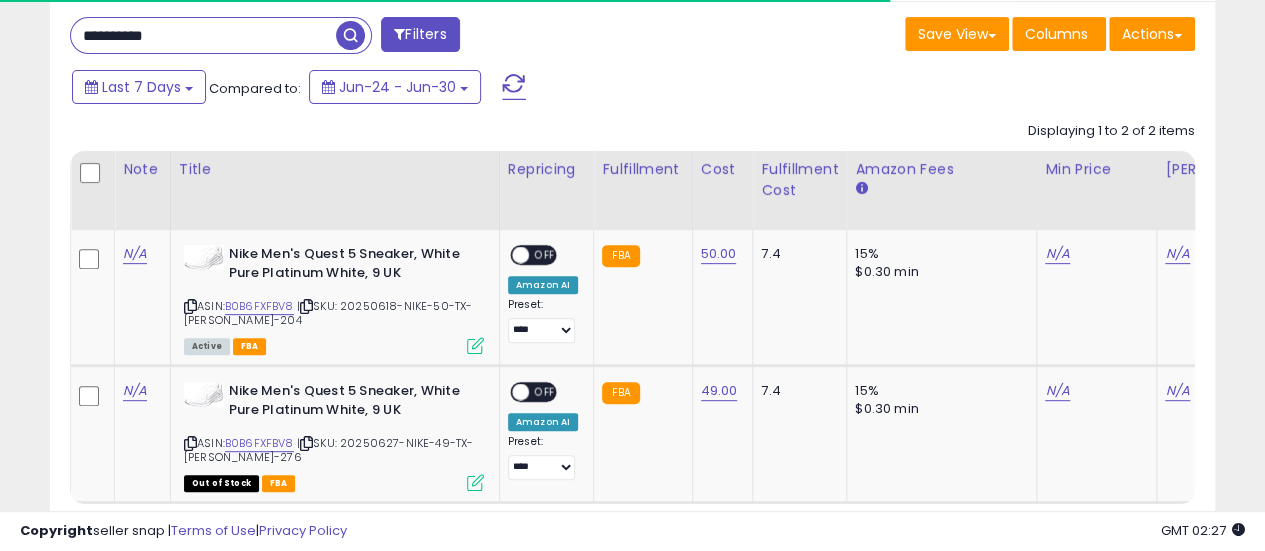 scroll, scrollTop: 344, scrollLeft: 0, axis: vertical 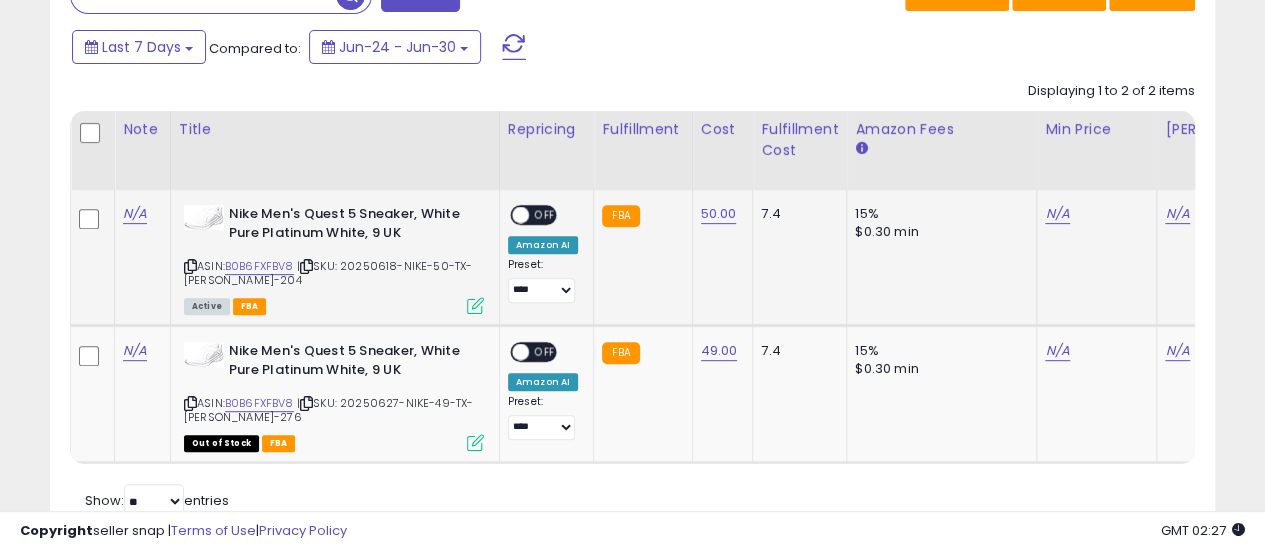 paste 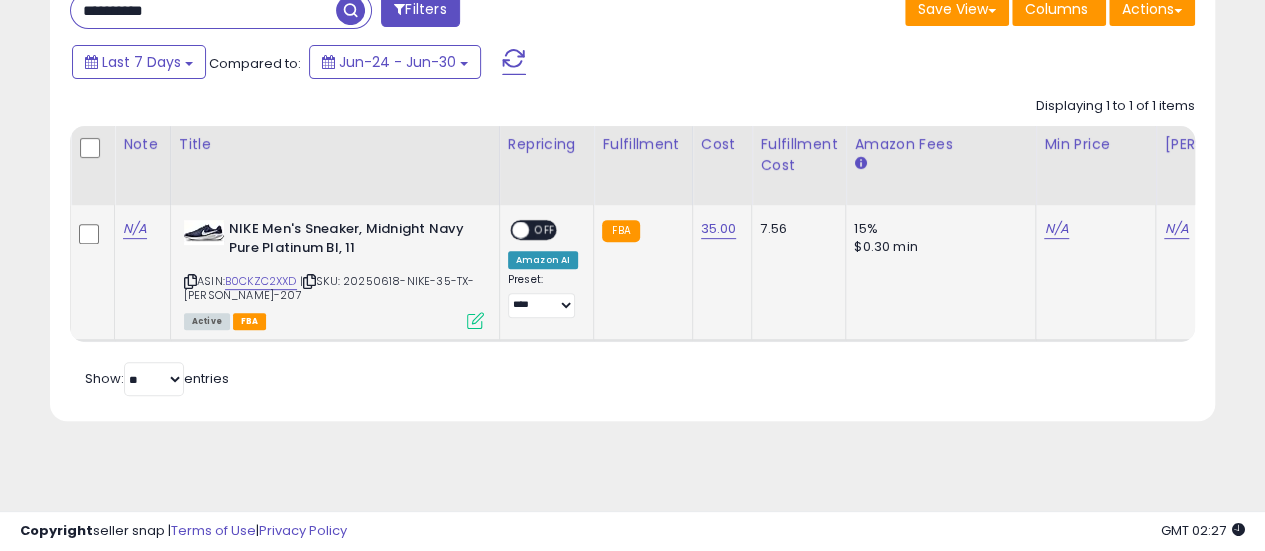 paste 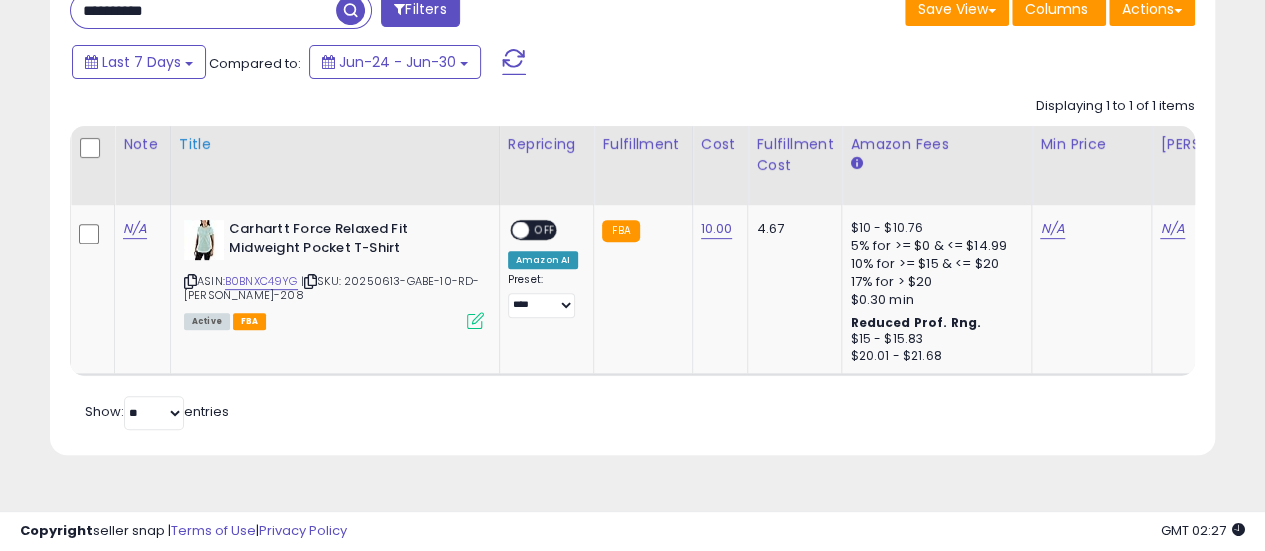 paste 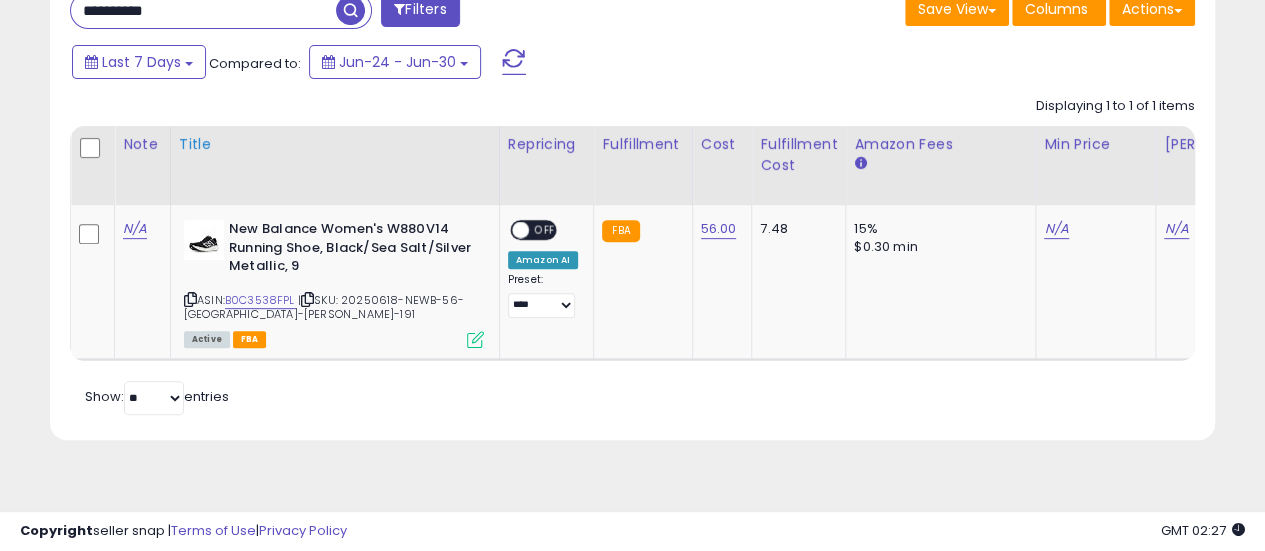 paste 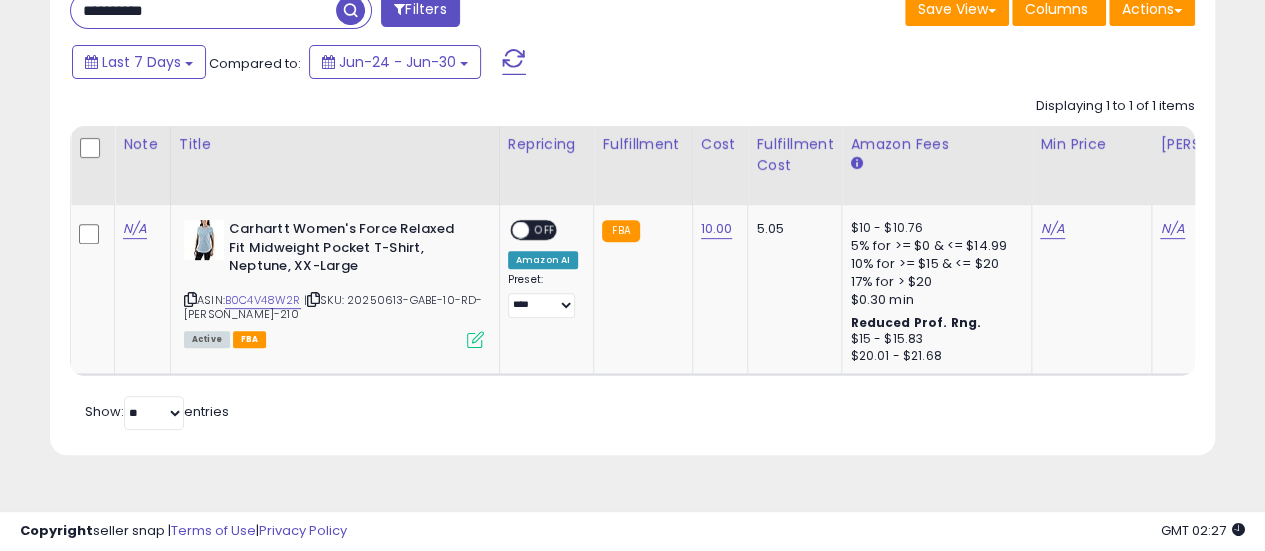 paste 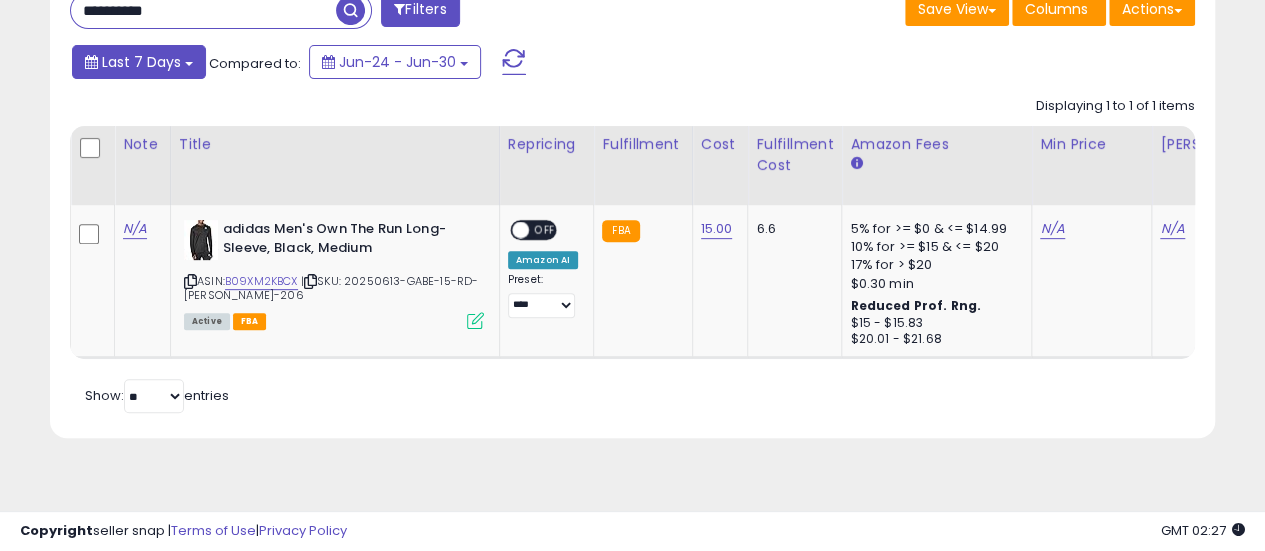 paste 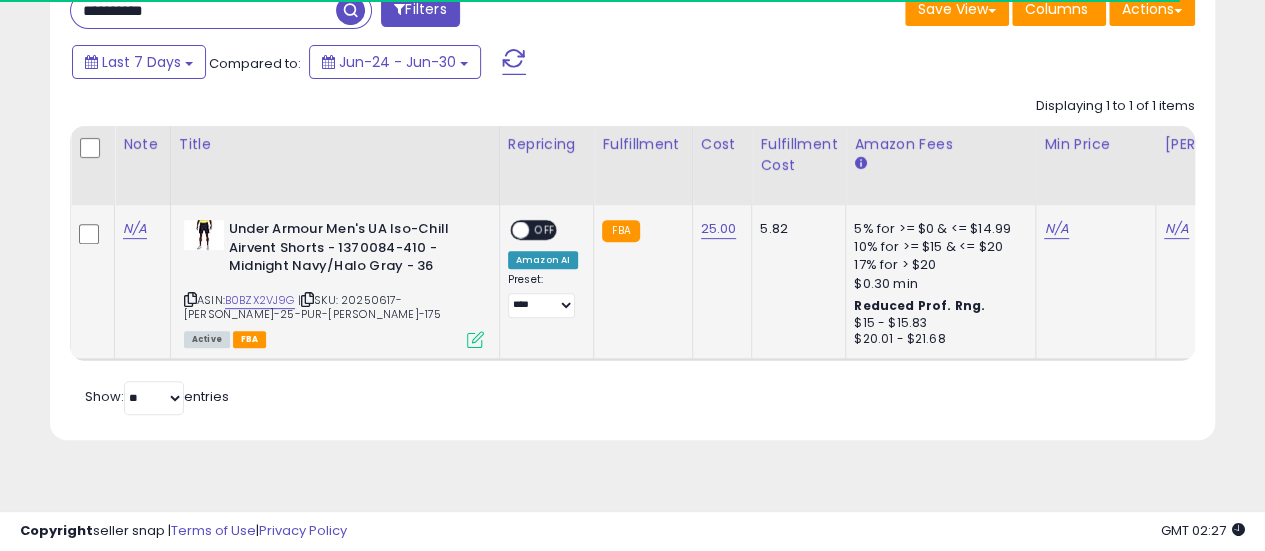 paste 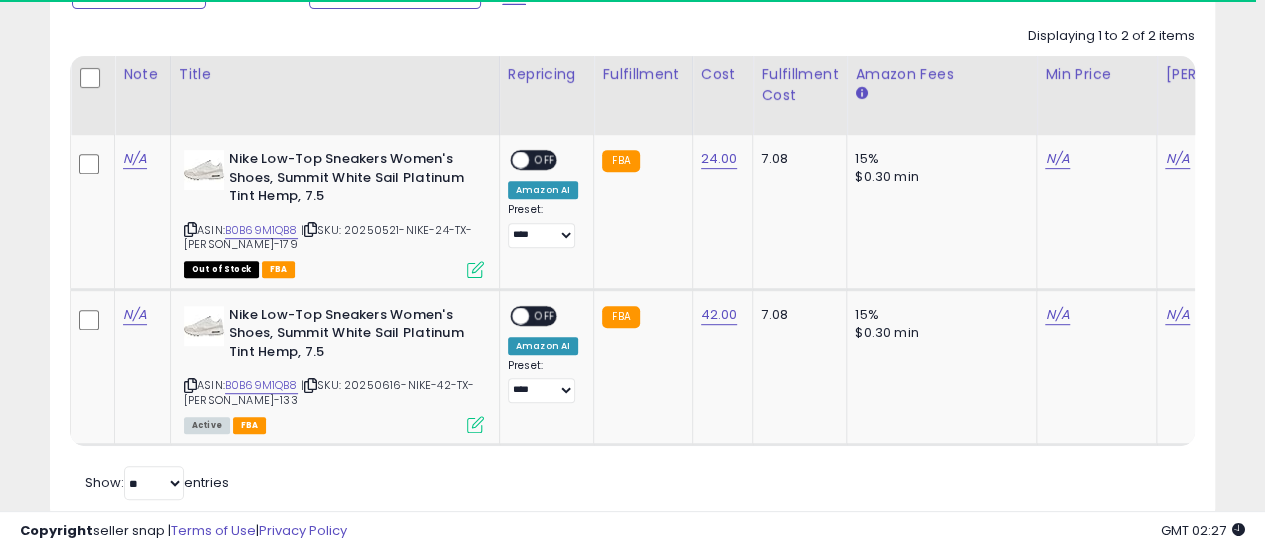 scroll, scrollTop: 429, scrollLeft: 0, axis: vertical 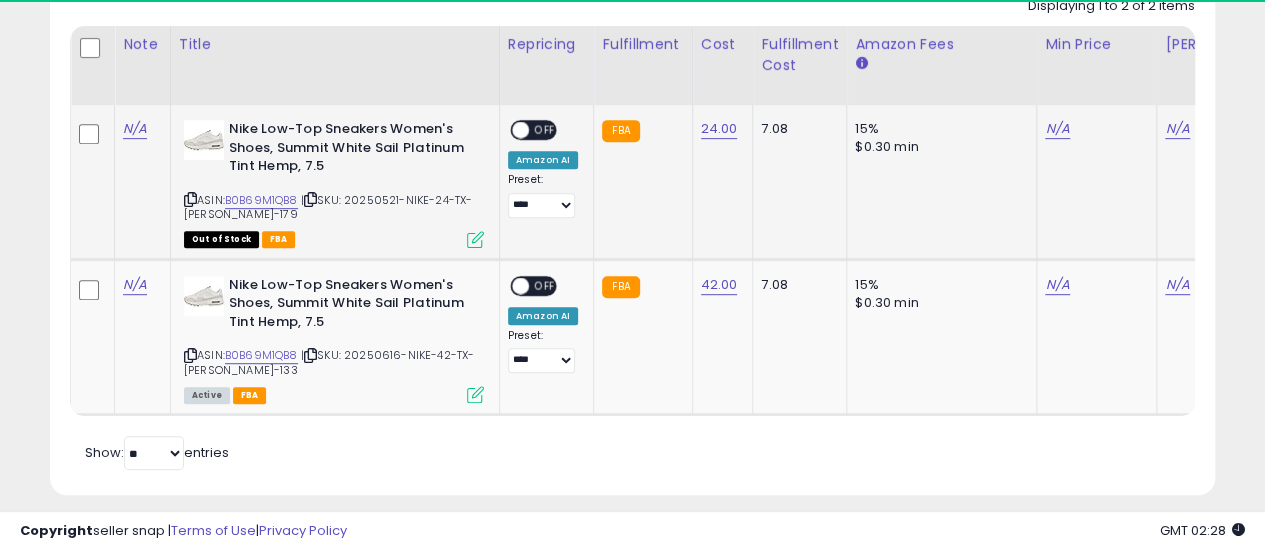paste 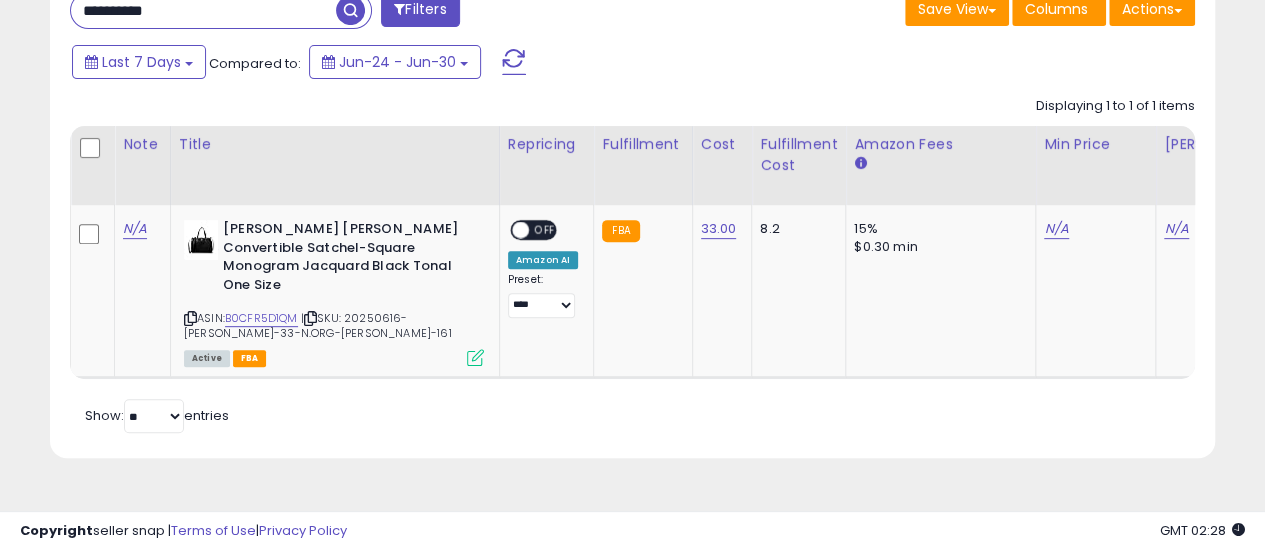 paste 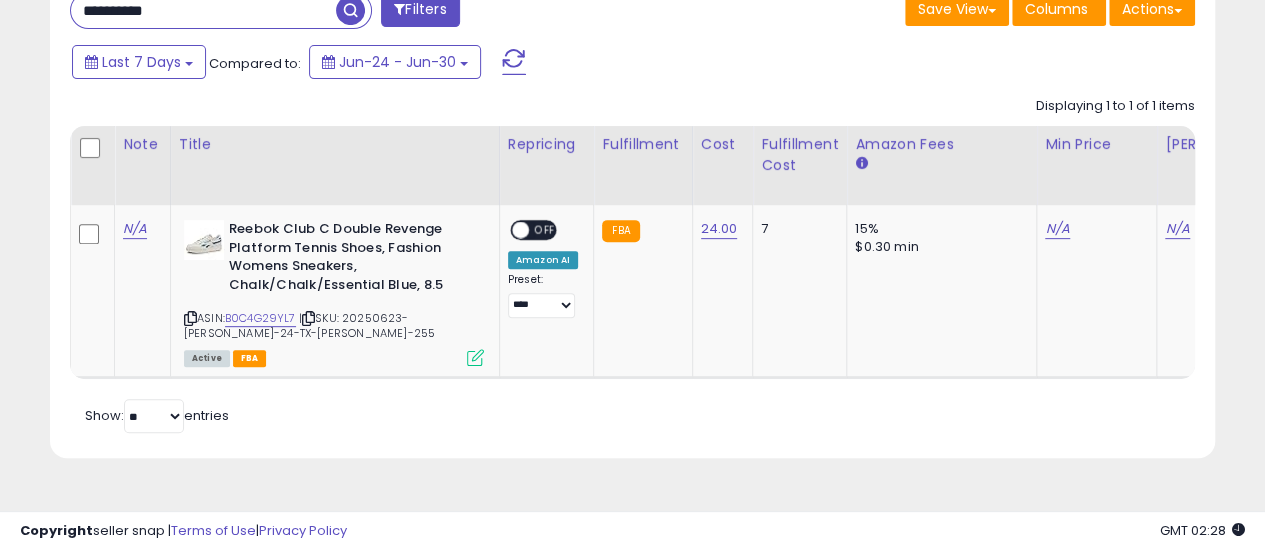 paste 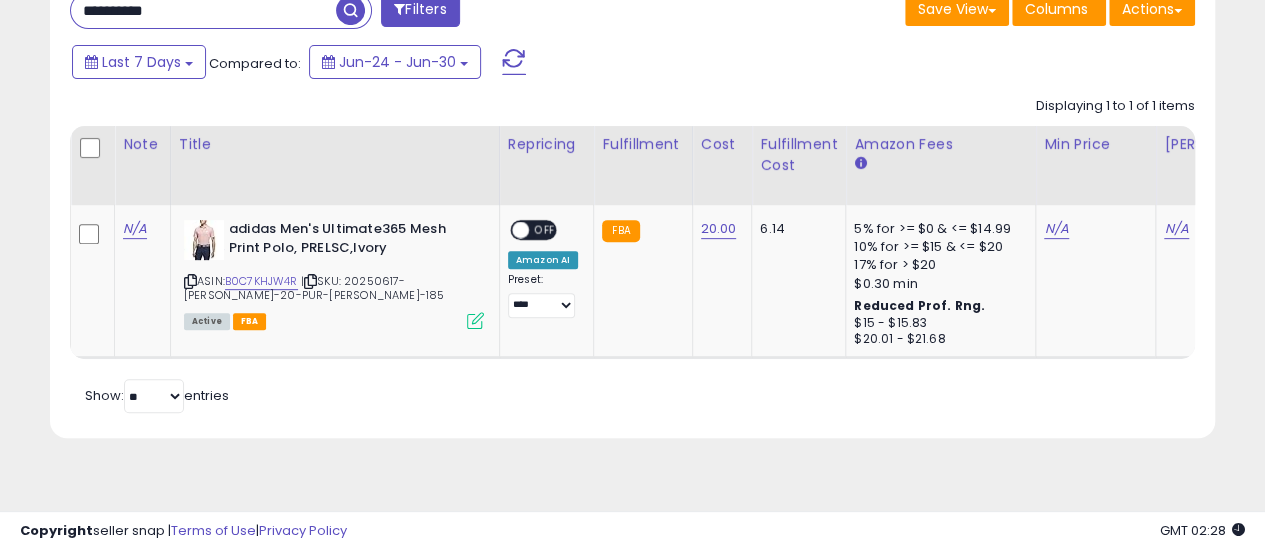 click on "Copyright  seller snap |  Terms of Use
|  Privacy Policy
GMT 02:28
Authorization required" at bounding box center [632, 531] 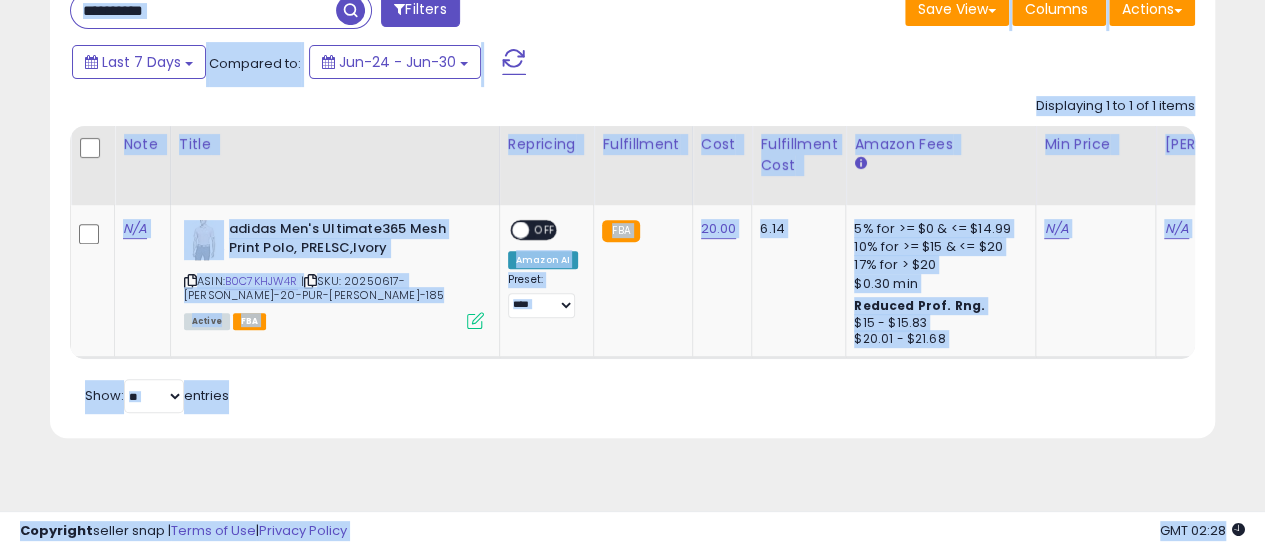click on "**********" at bounding box center [203, 10] 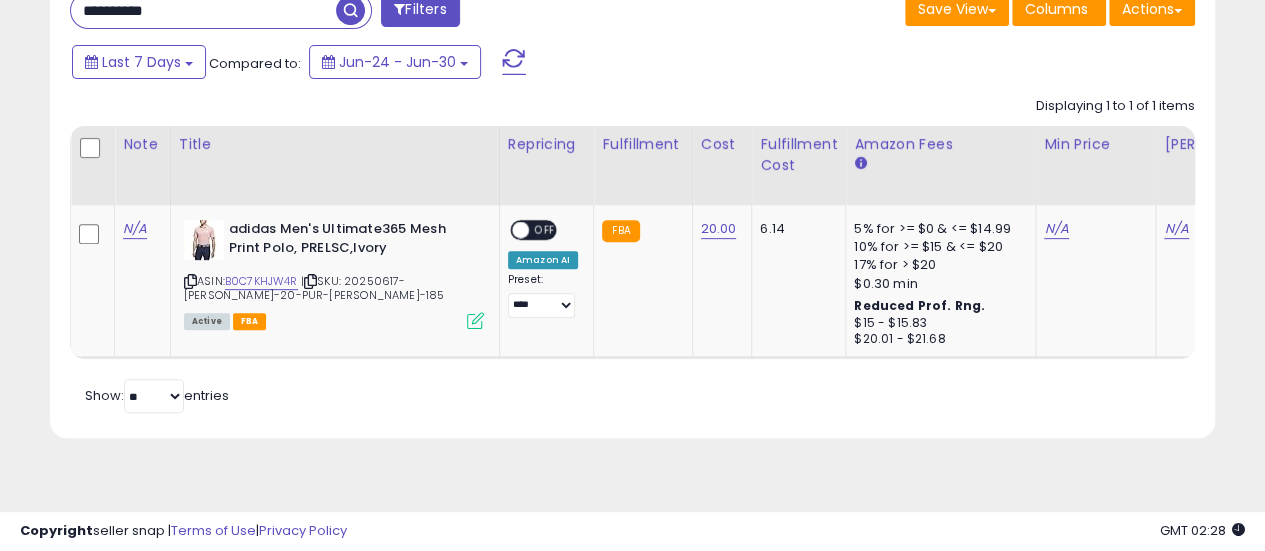 paste 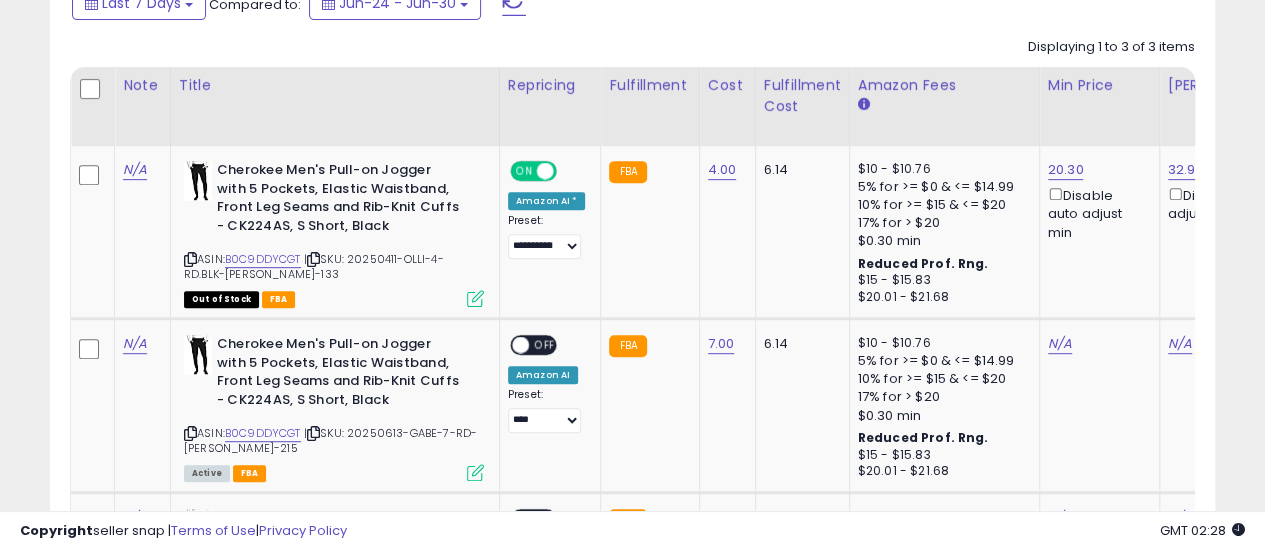 scroll, scrollTop: 429, scrollLeft: 0, axis: vertical 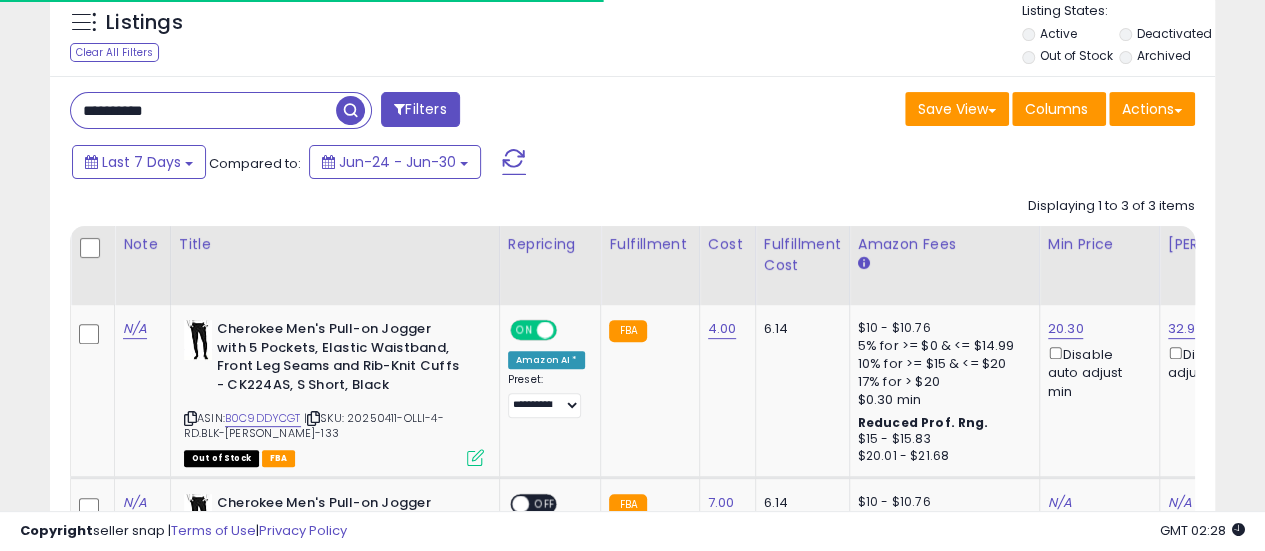 paste 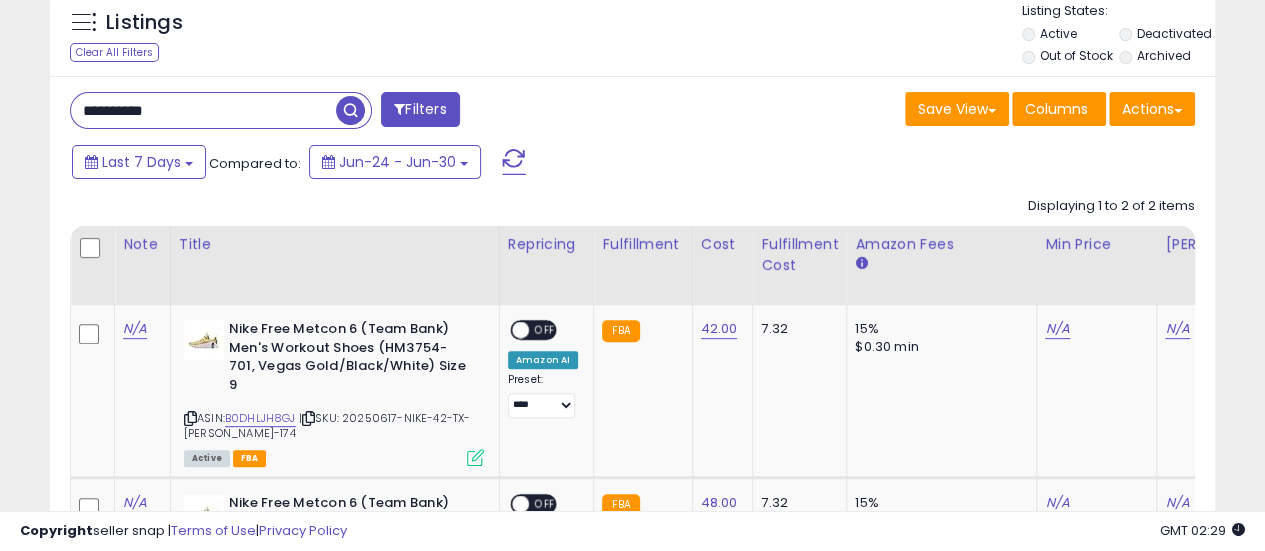 paste 